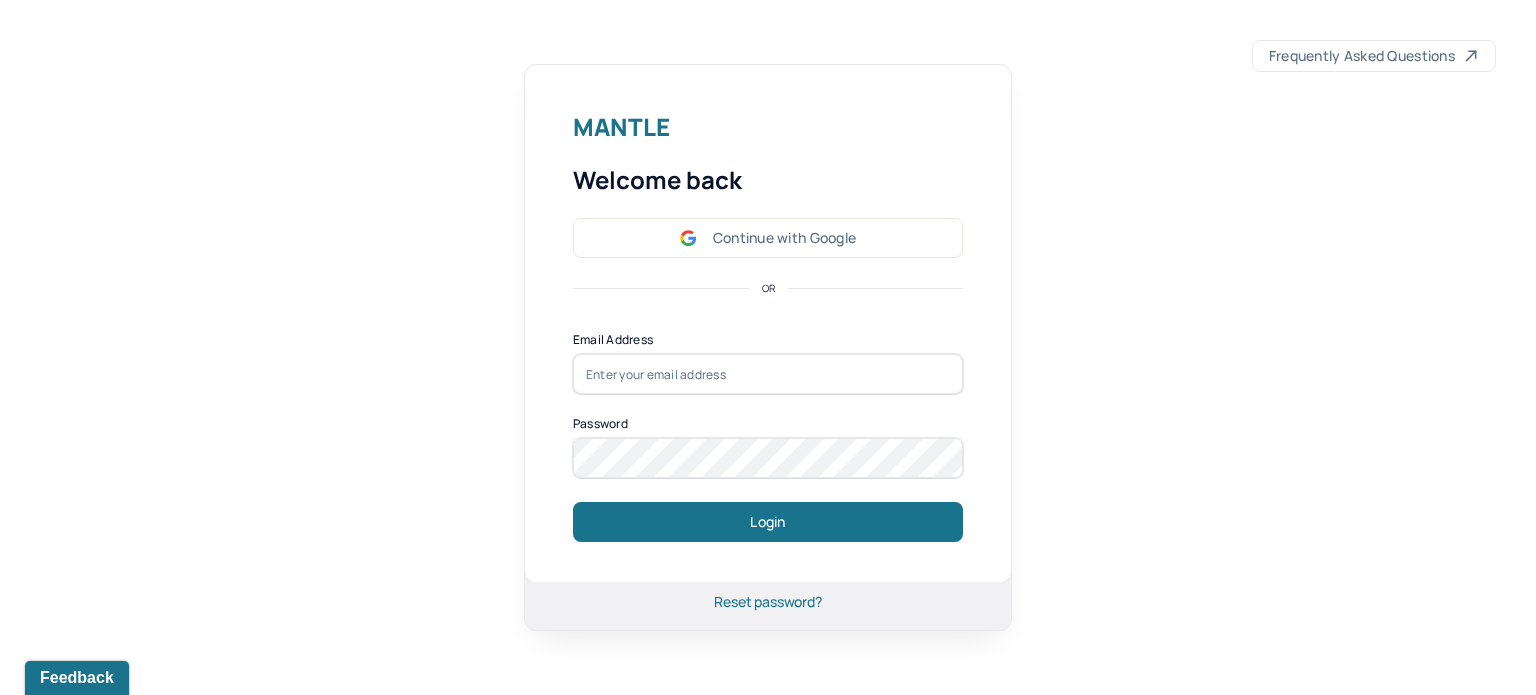 scroll, scrollTop: 0, scrollLeft: 0, axis: both 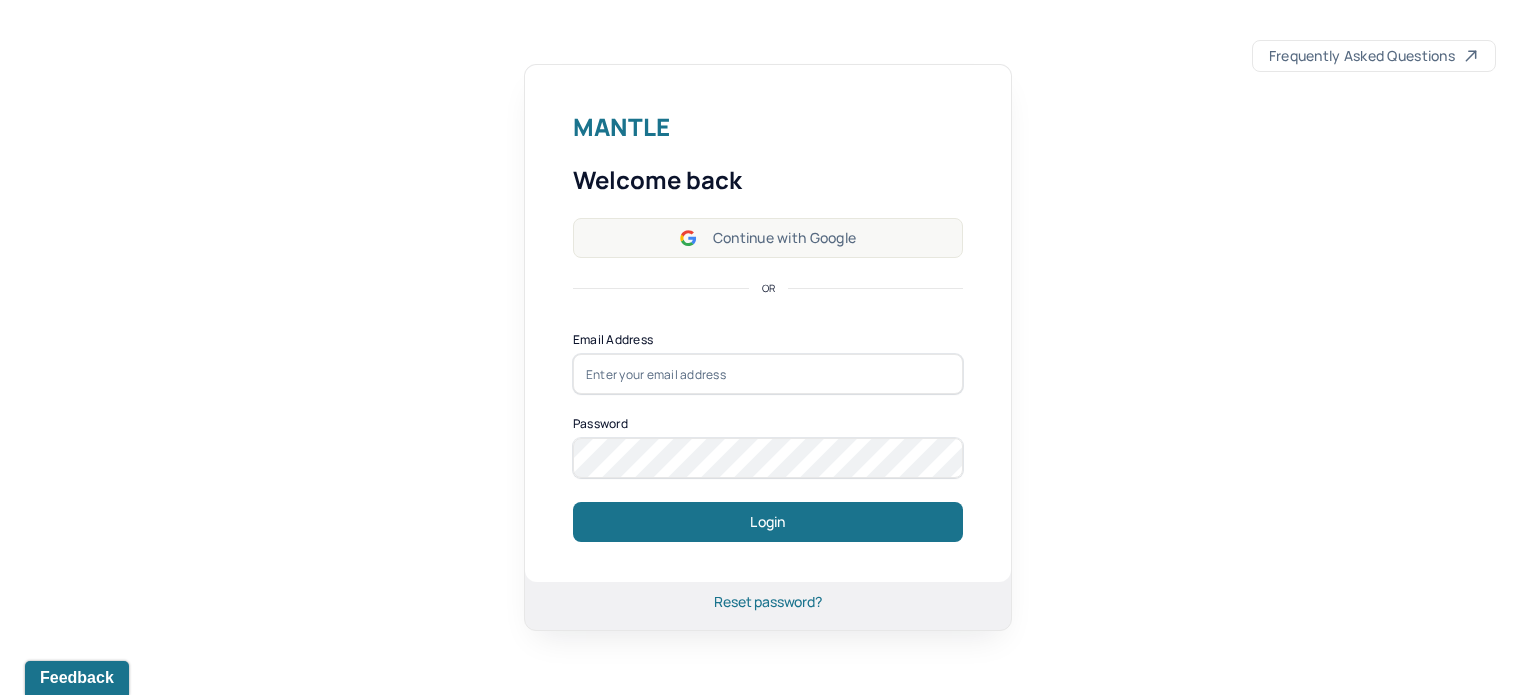 click on "Continue with Google" at bounding box center [768, 238] 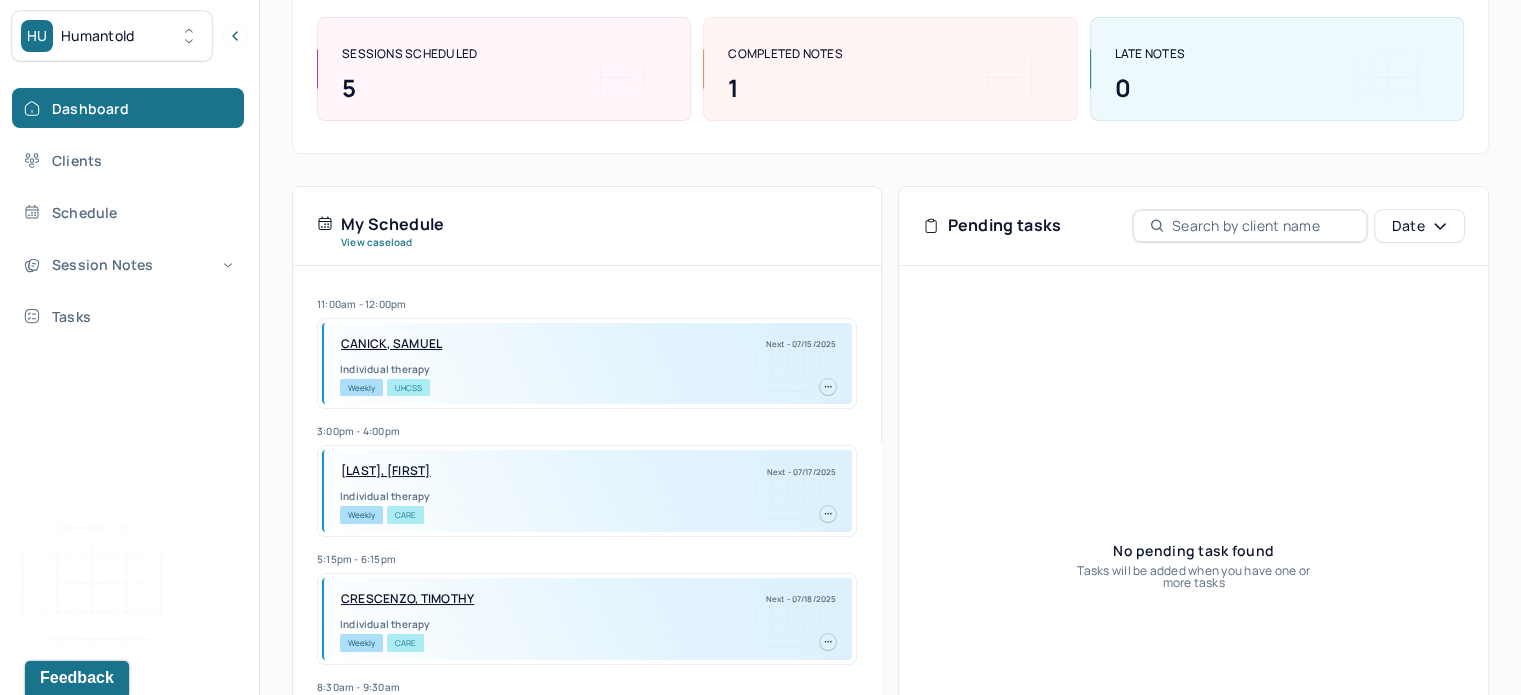 scroll, scrollTop: 469, scrollLeft: 0, axis: vertical 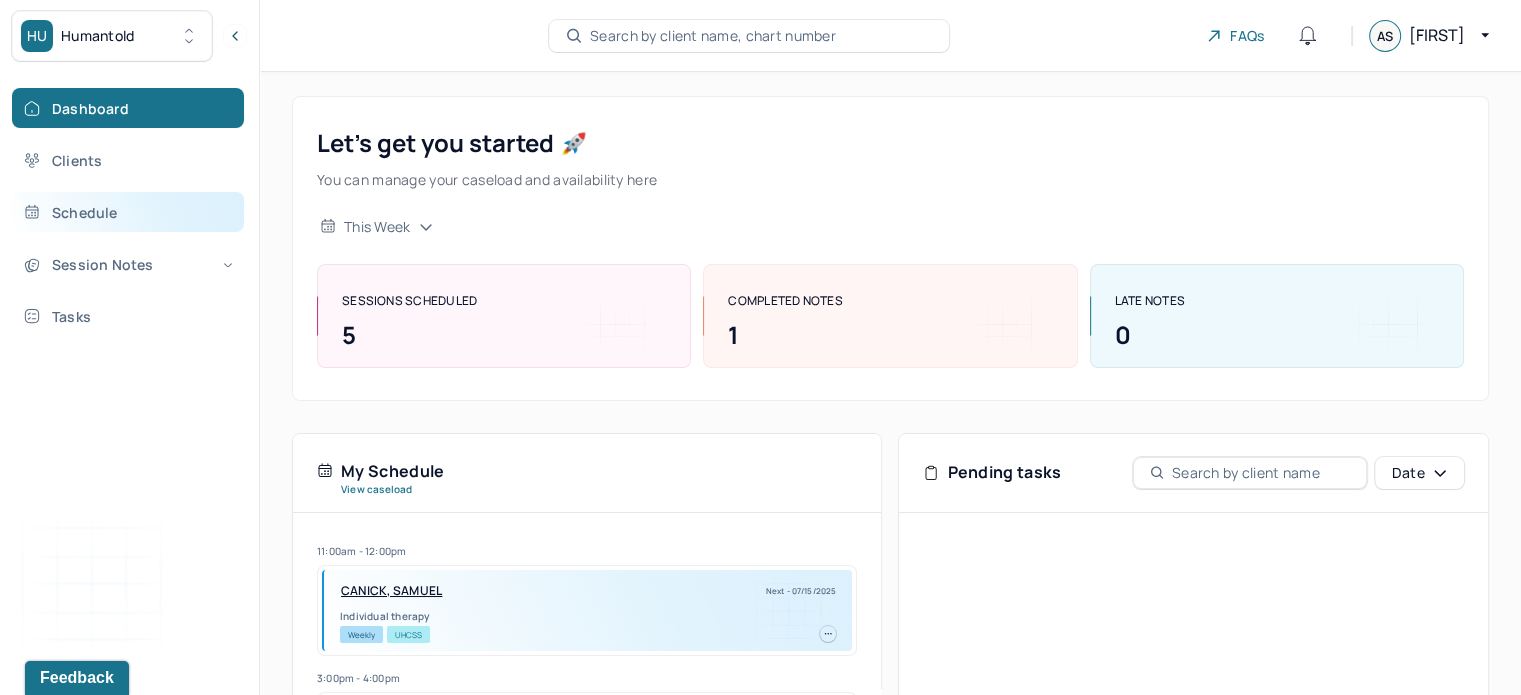 click on "Schedule" at bounding box center (128, 212) 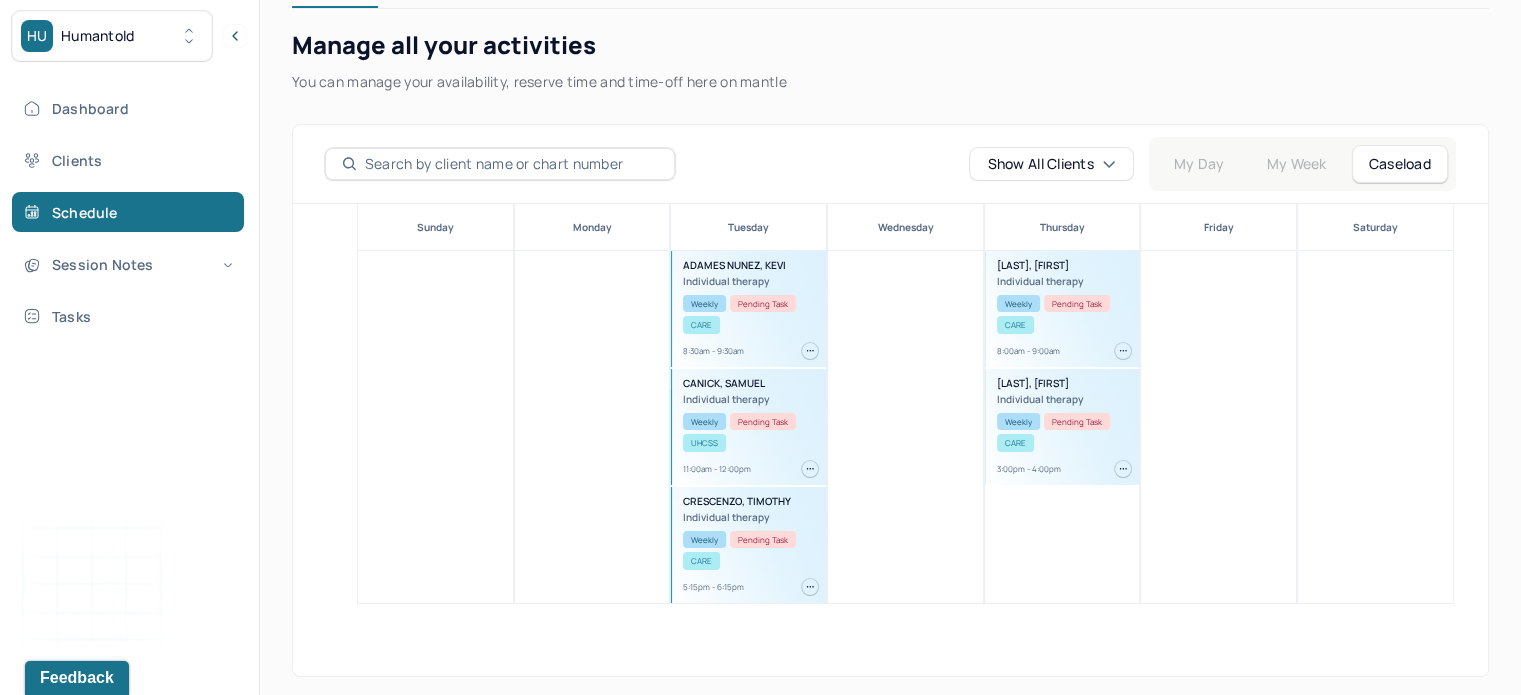 scroll, scrollTop: 0, scrollLeft: 0, axis: both 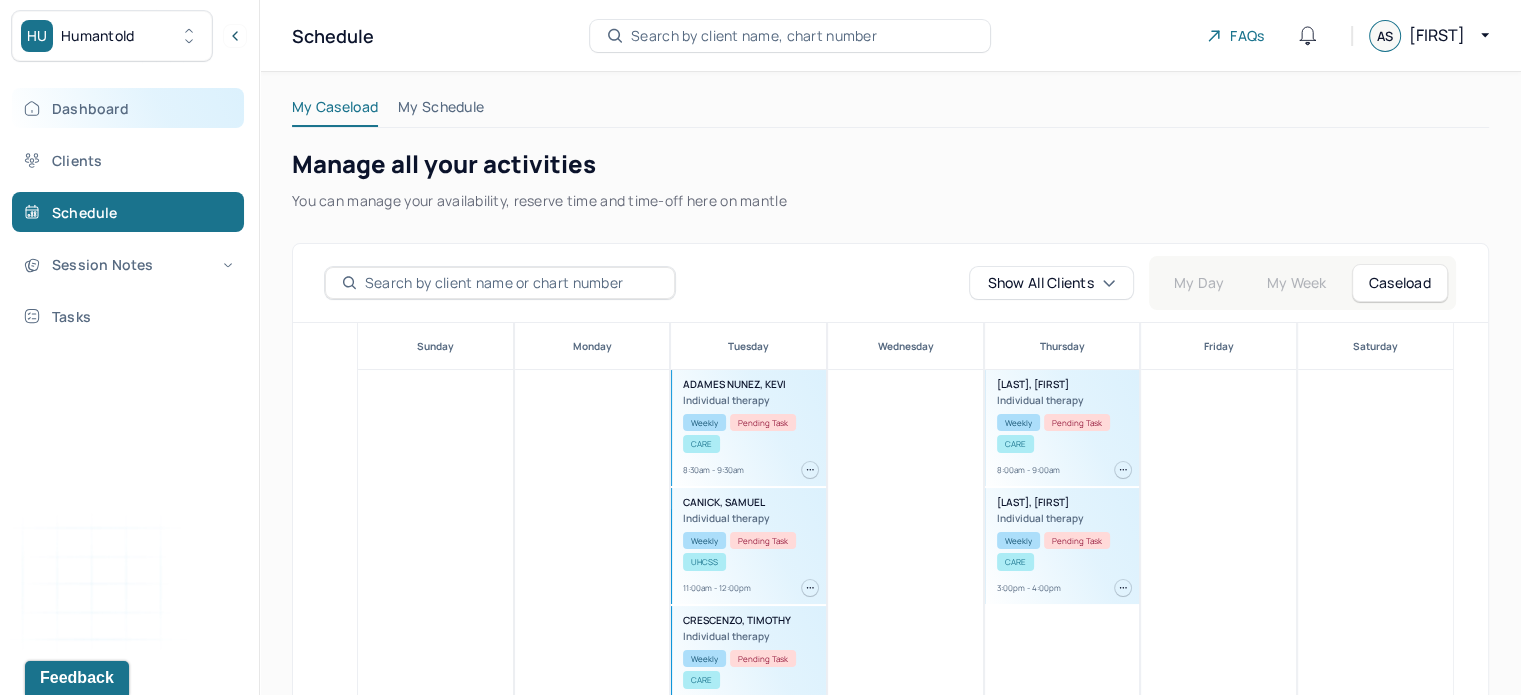 click on "Dashboard" at bounding box center [128, 108] 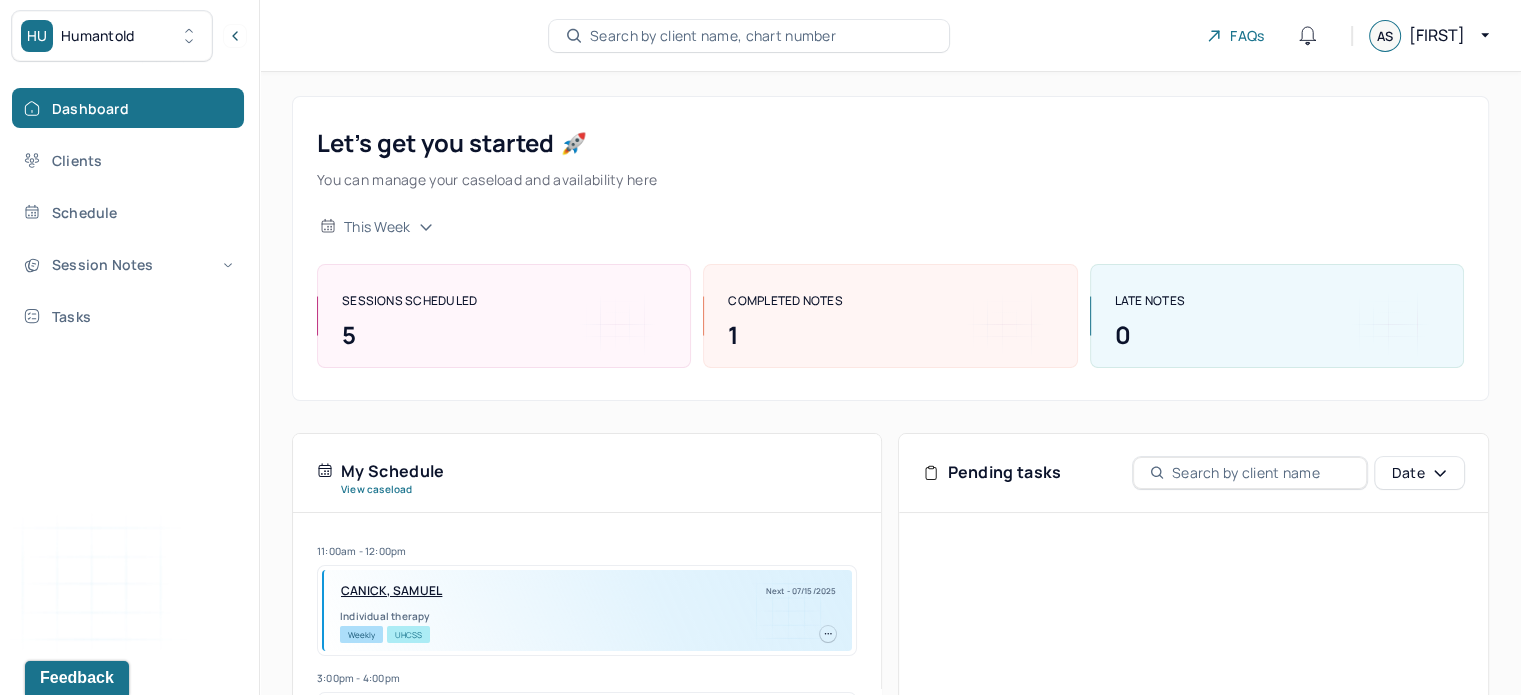 scroll, scrollTop: 4, scrollLeft: 0, axis: vertical 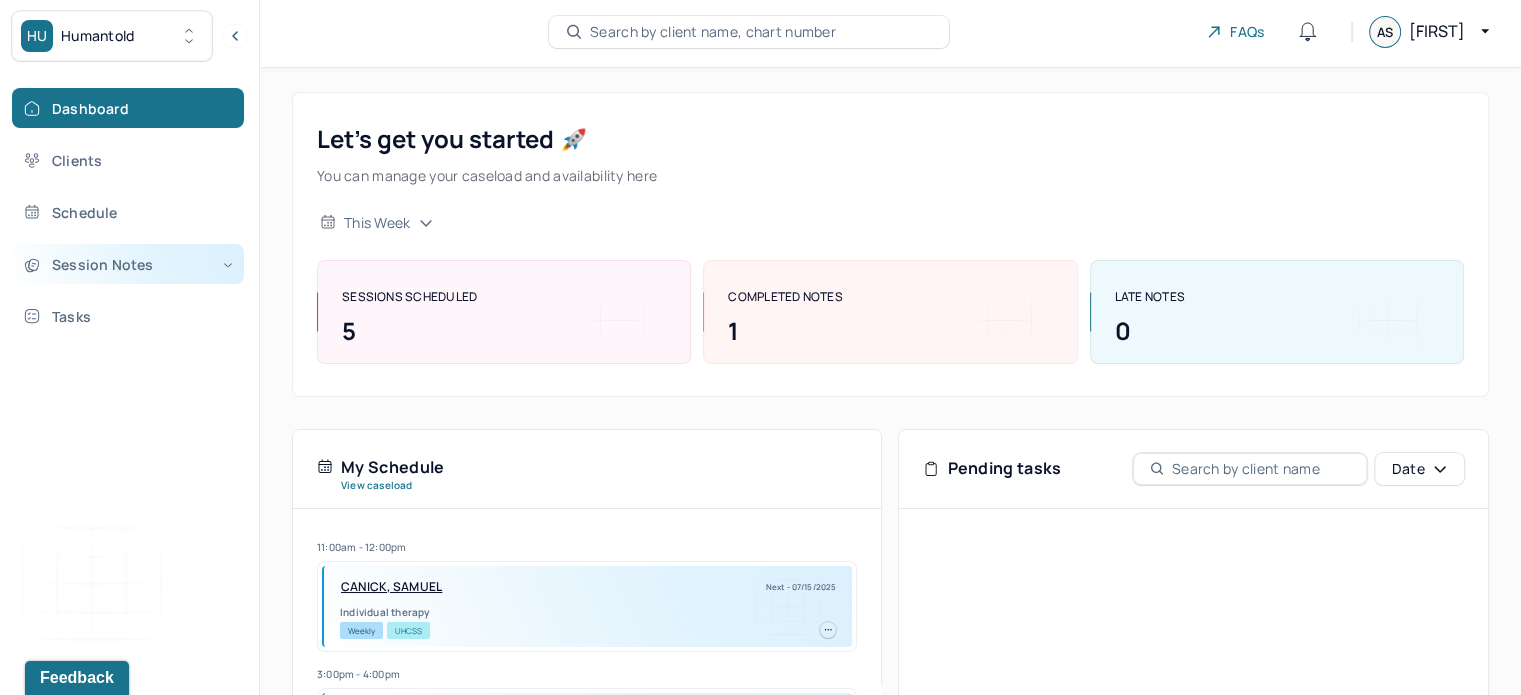 click on "Session Notes" at bounding box center (128, 264) 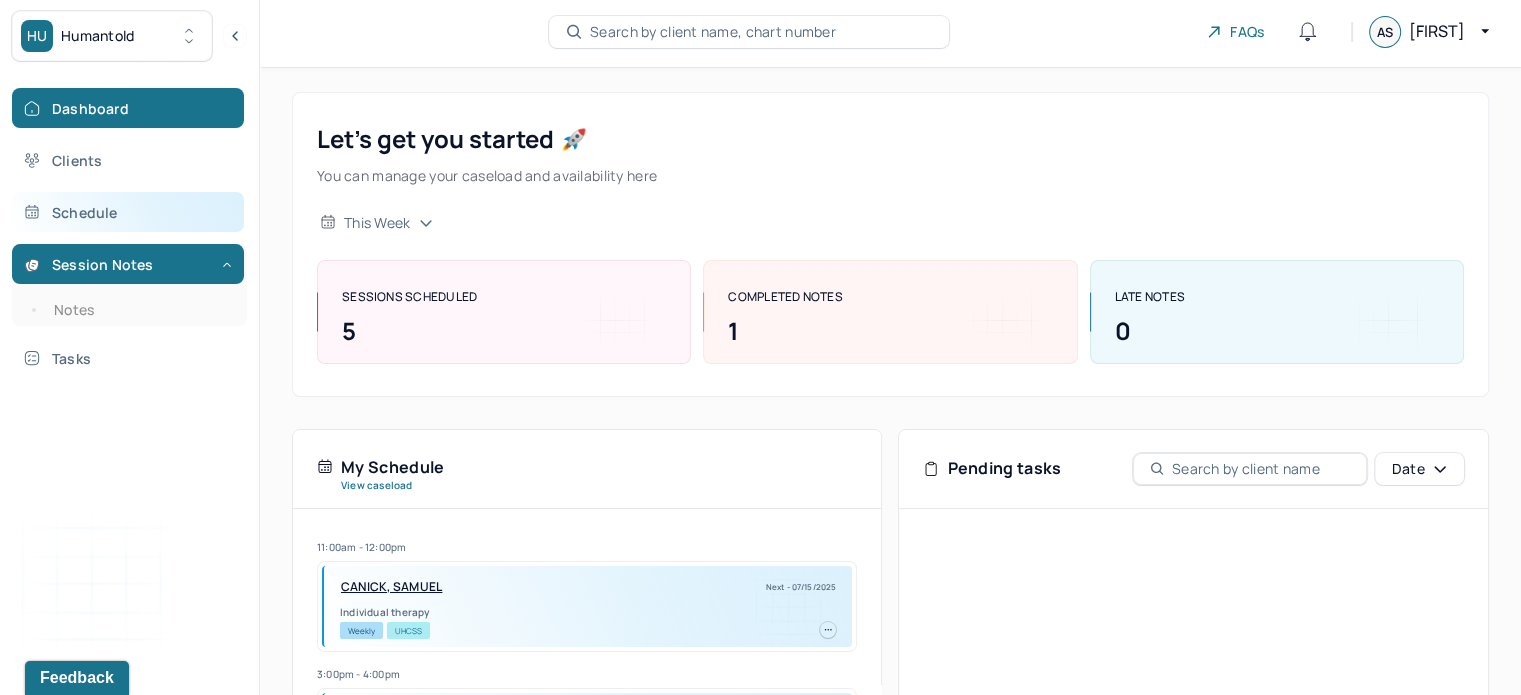 click on "Schedule" at bounding box center (128, 212) 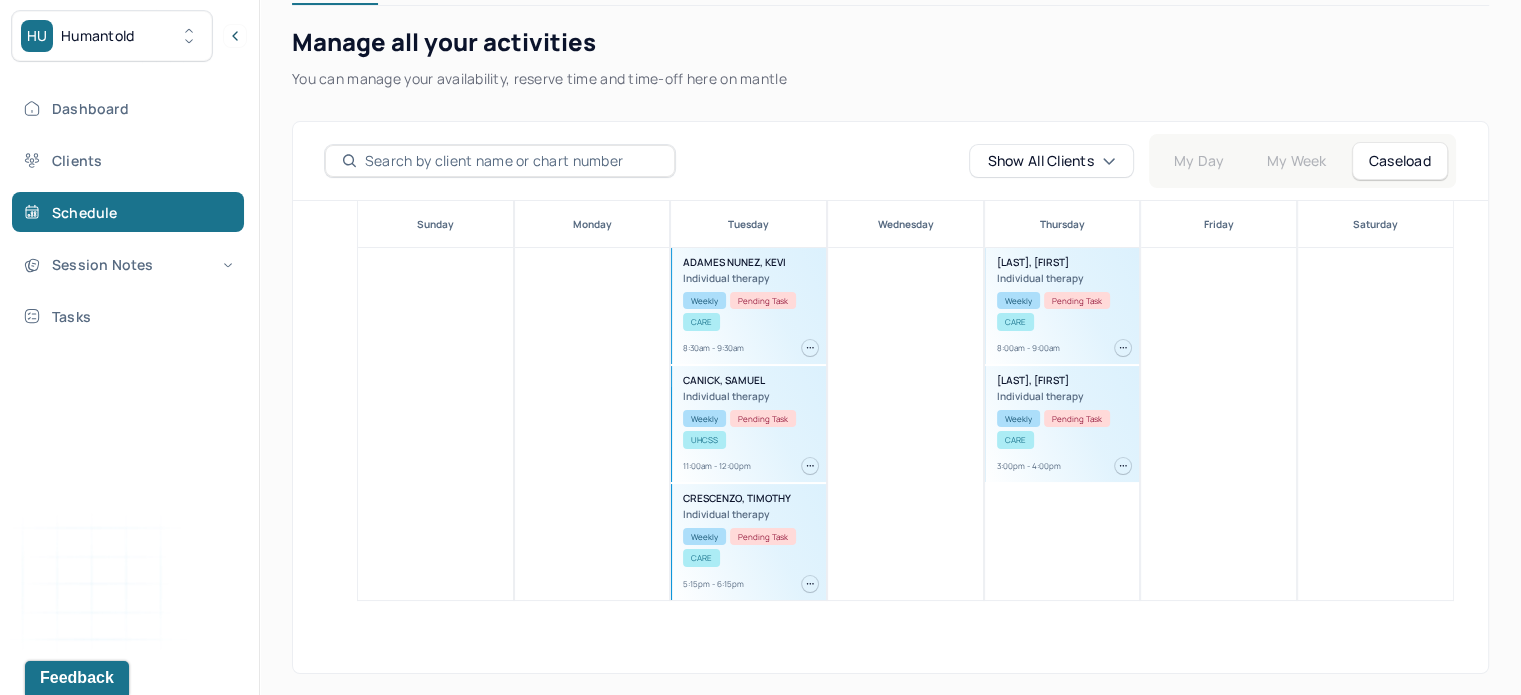 scroll, scrollTop: 78, scrollLeft: 0, axis: vertical 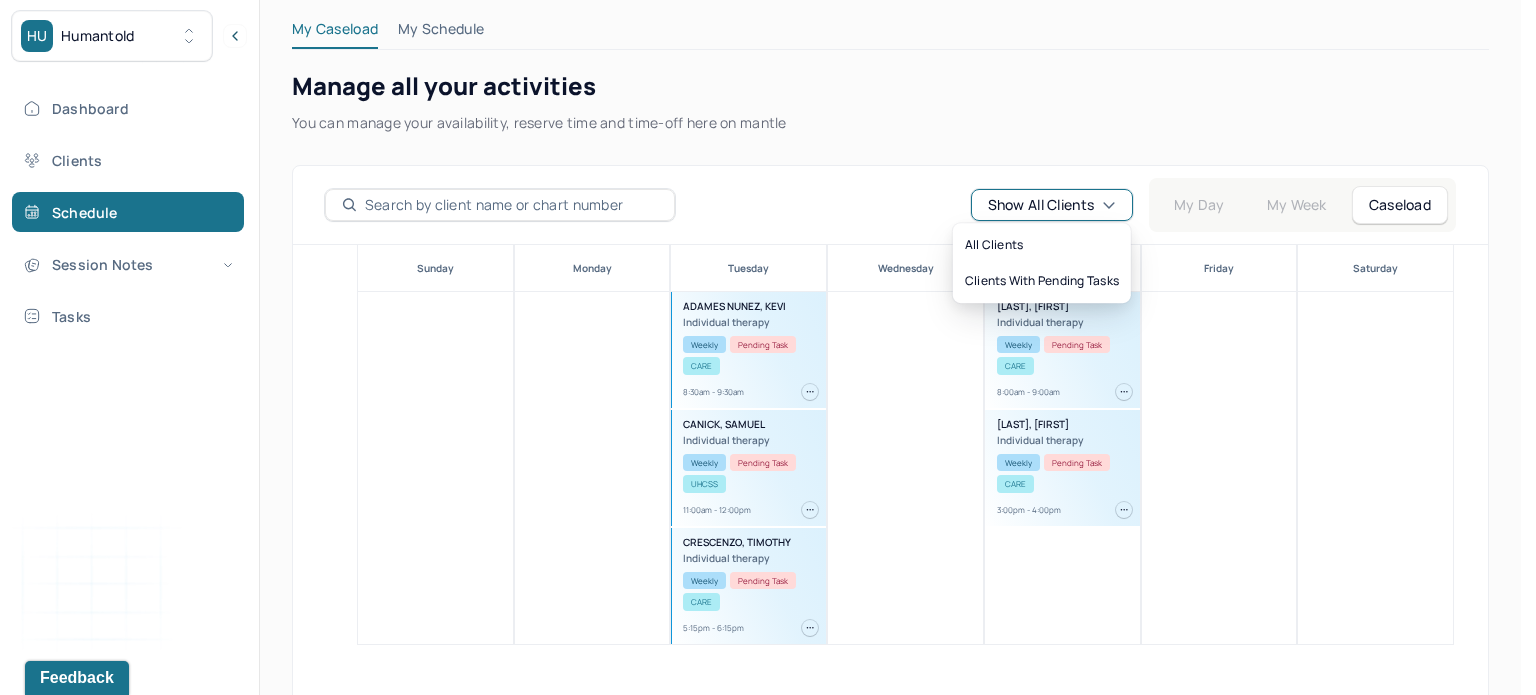 click on "Show All Clients" at bounding box center [1052, 205] 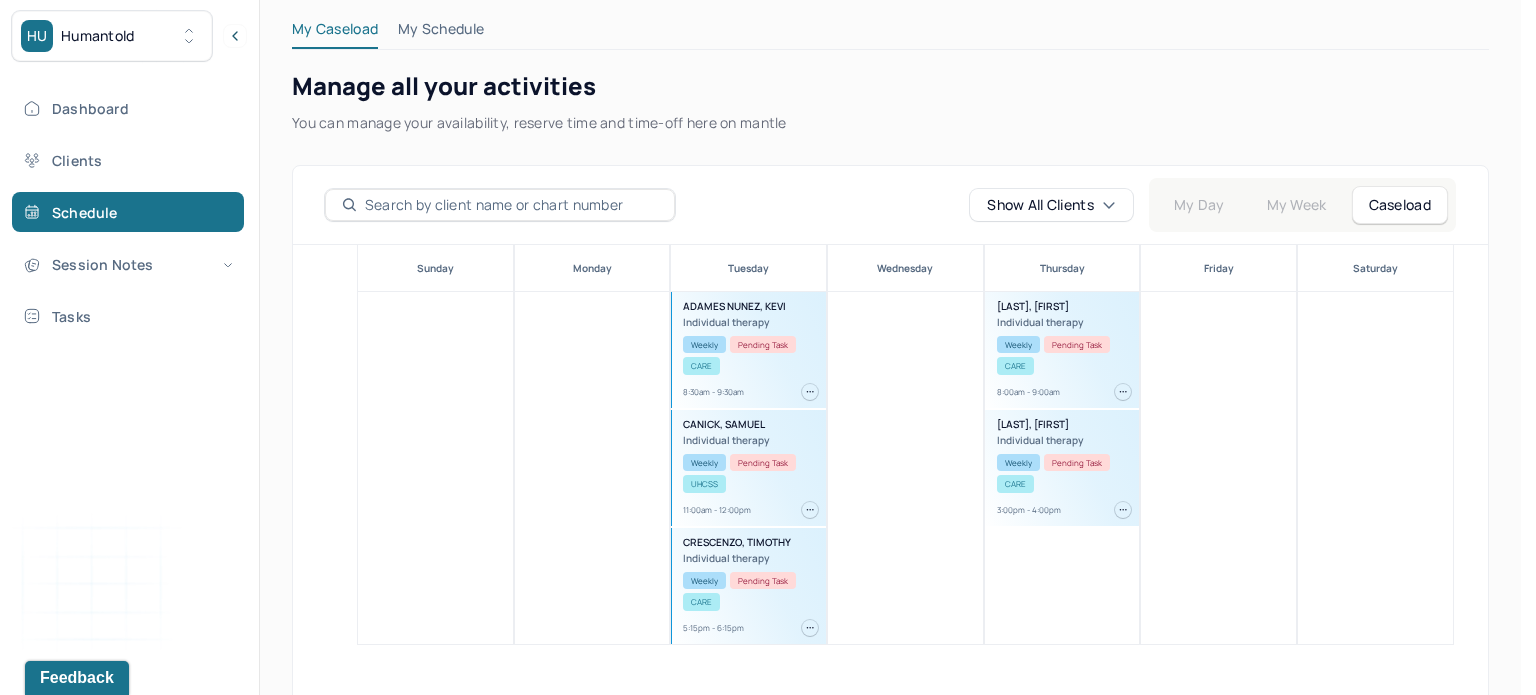 click on "Show All Clients     My Day     My Week     Caseload" at bounding box center (890, 205) 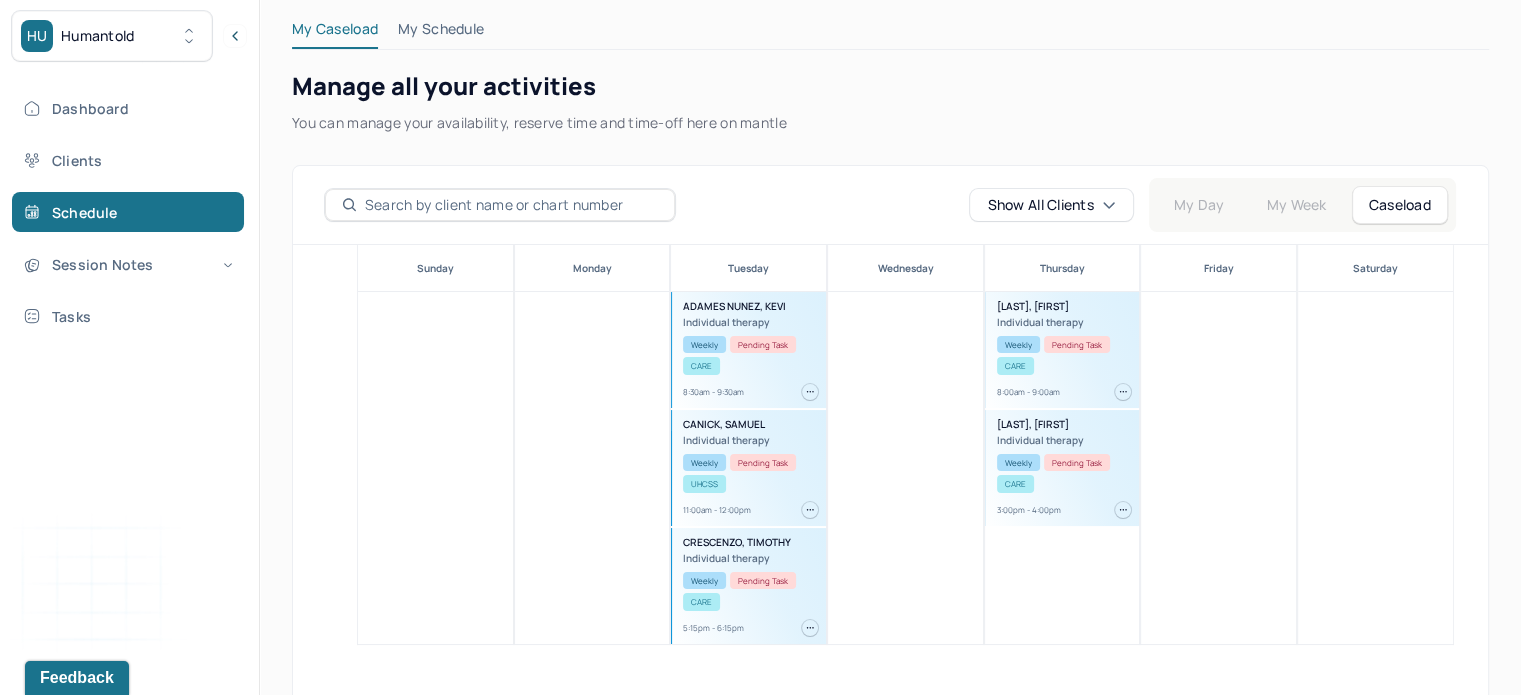 click on "Caseload" at bounding box center (1400, 205) 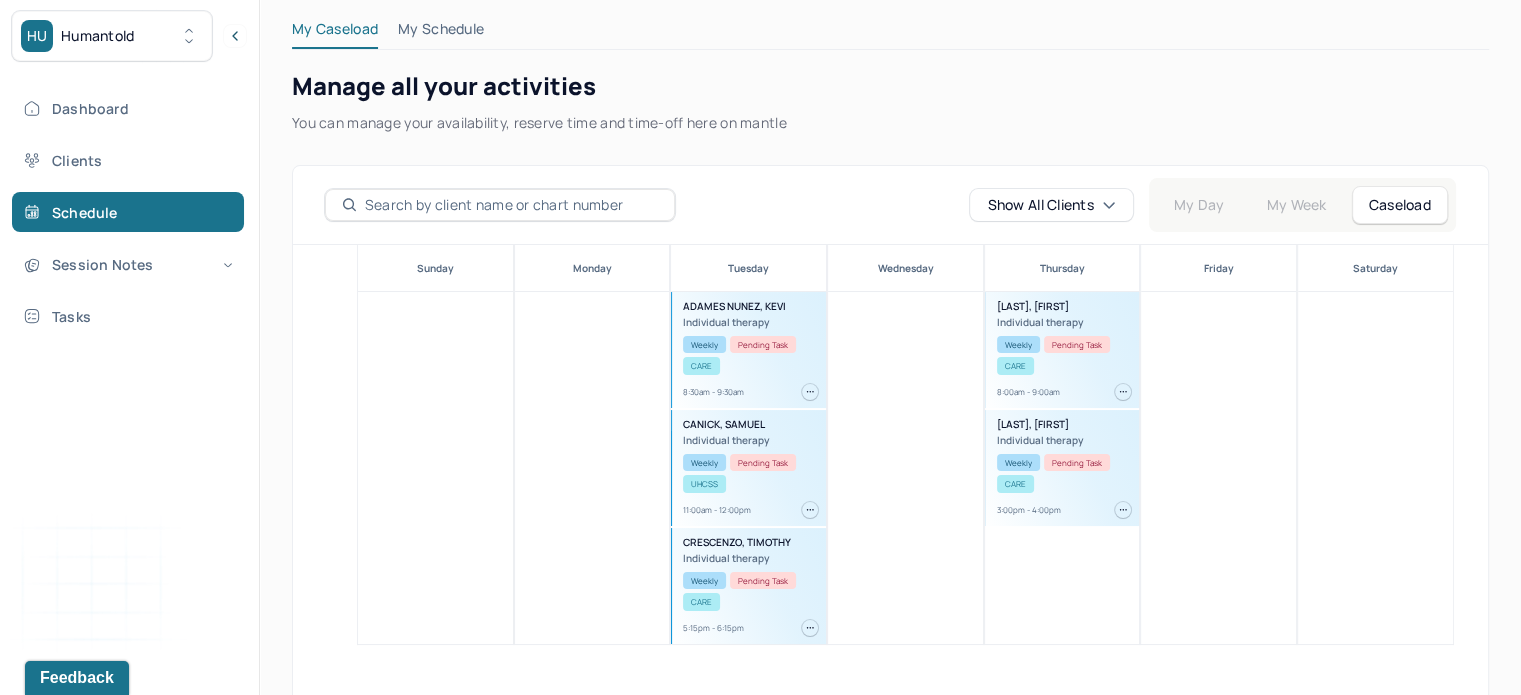 scroll, scrollTop: 0, scrollLeft: 0, axis: both 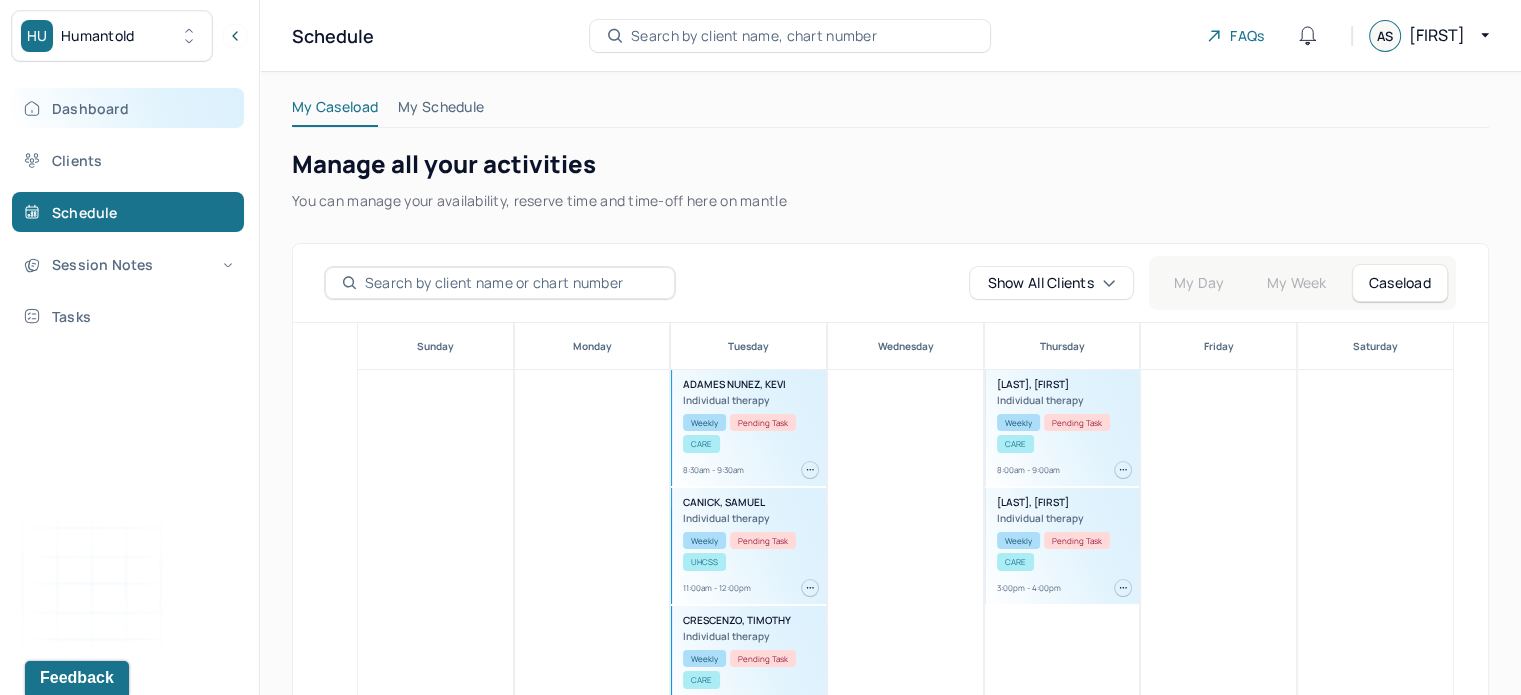 click on "Dashboard" at bounding box center [128, 108] 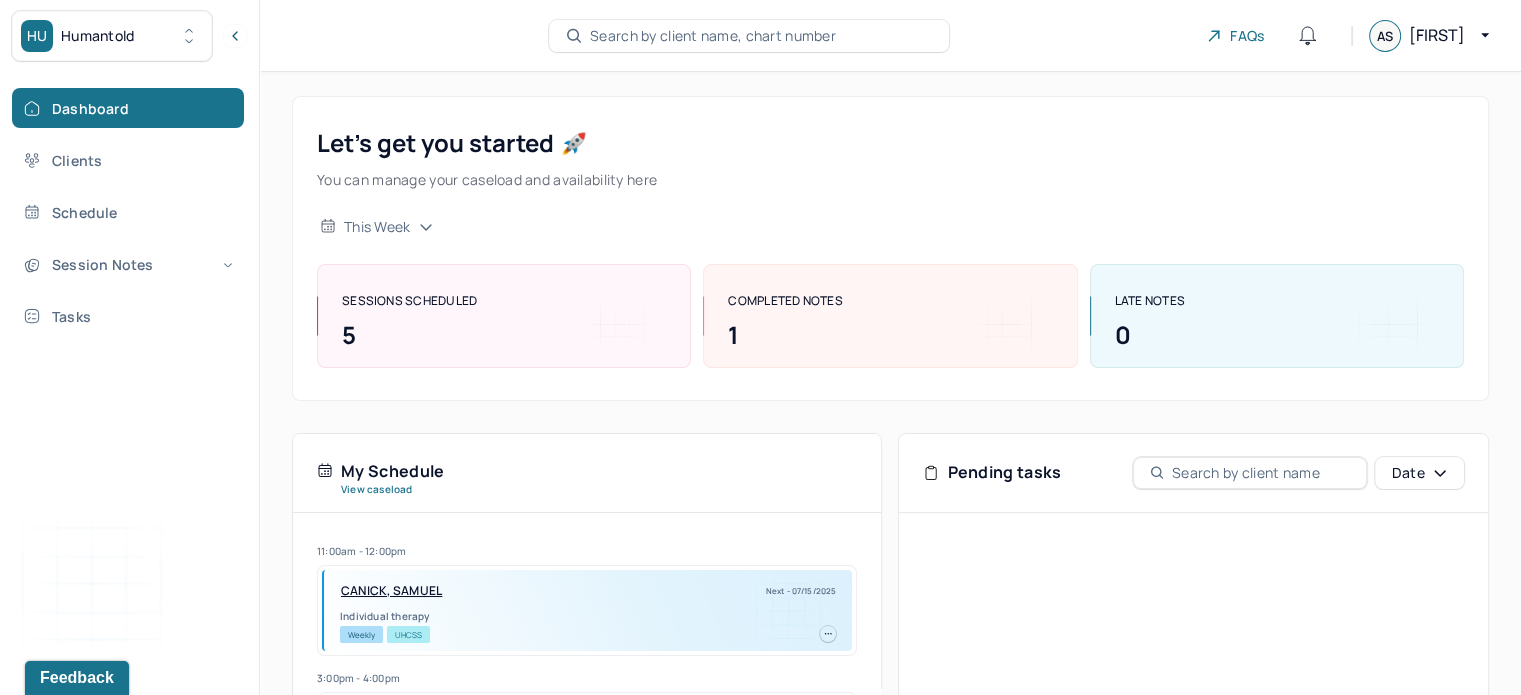 scroll, scrollTop: 160, scrollLeft: 0, axis: vertical 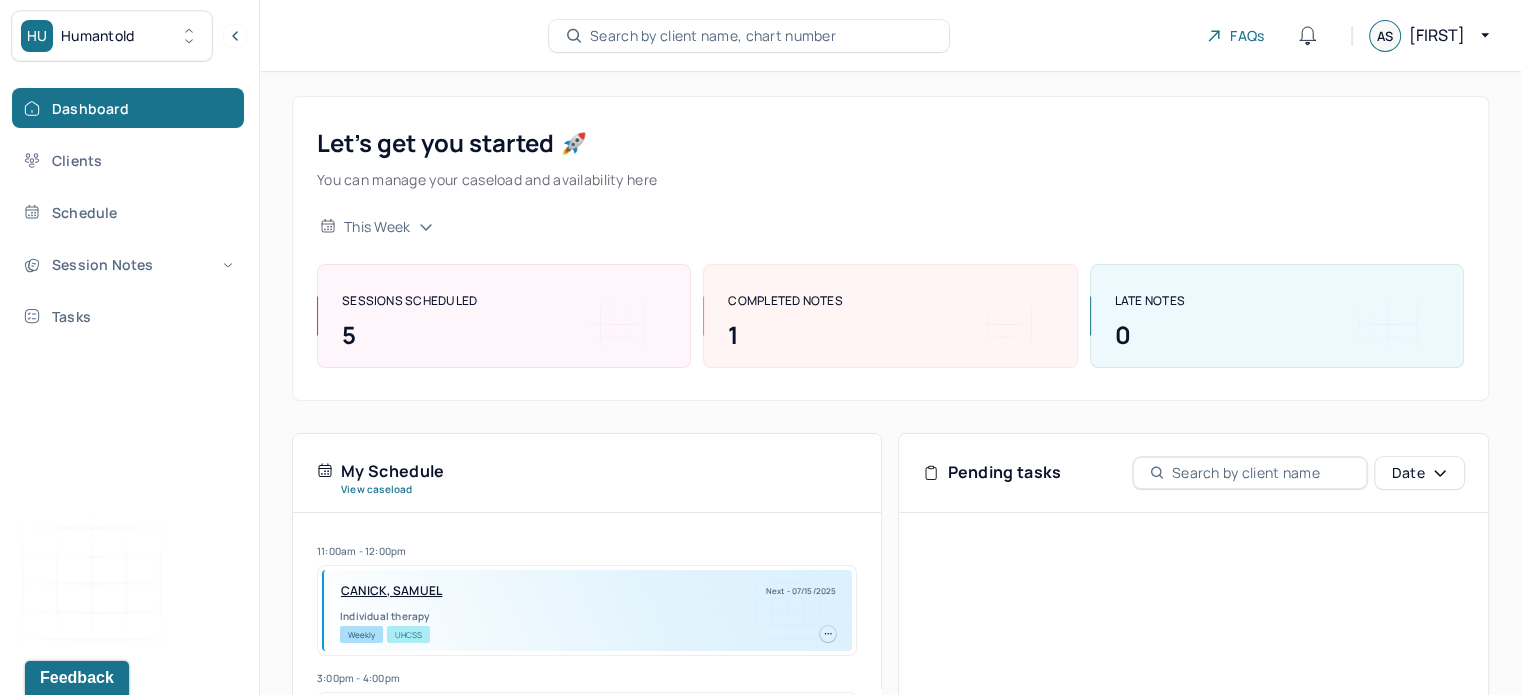 click on "Dashboard Clients Schedule Session Notes Tasks" at bounding box center (129, 212) 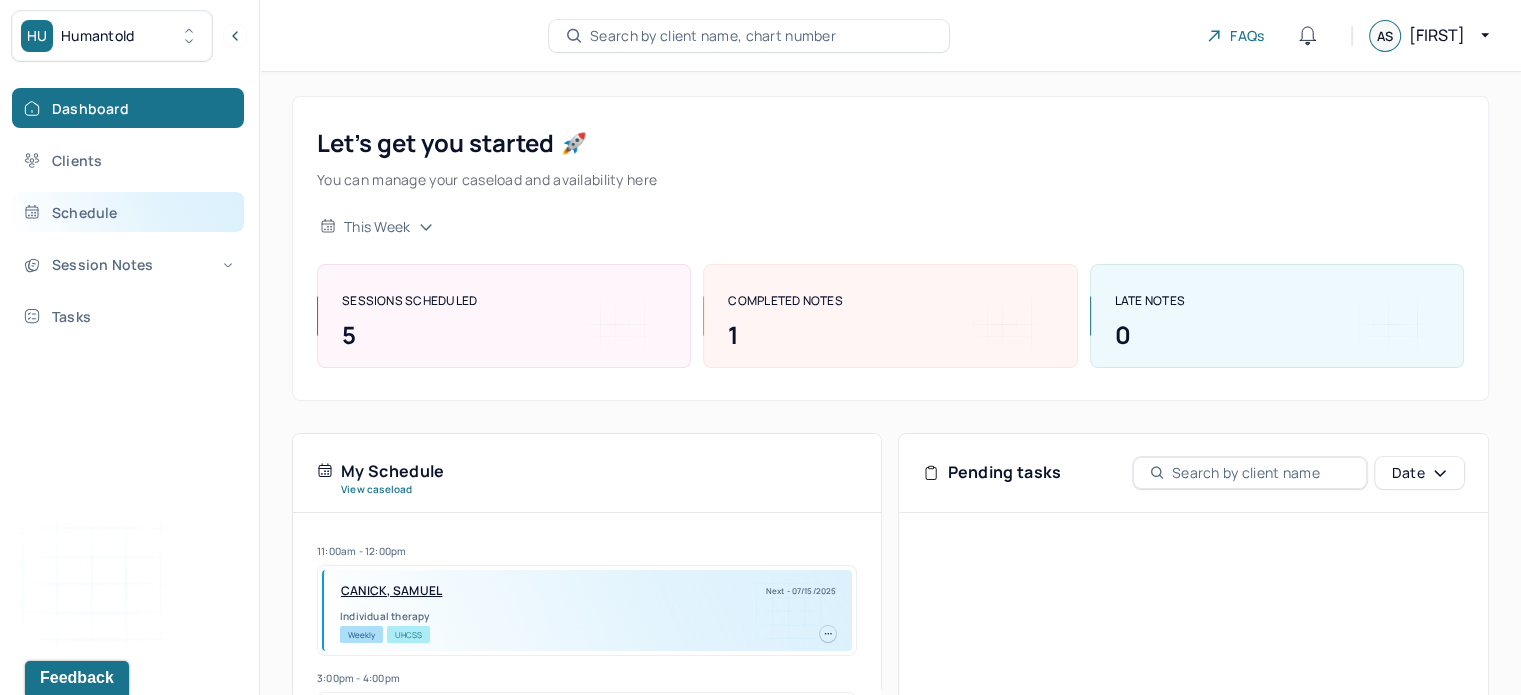 click on "Schedule" at bounding box center (128, 212) 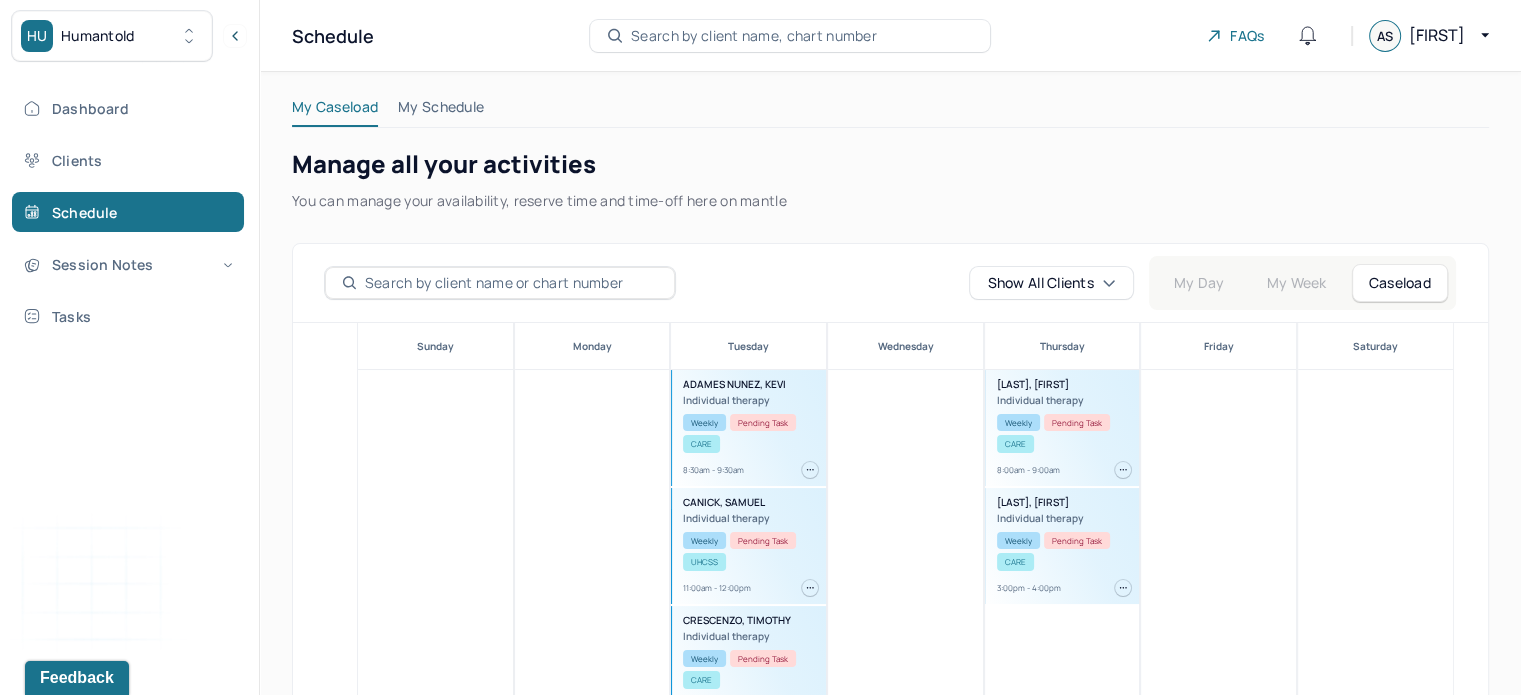 click on "Show All Clients     My Day     My Week     Caseload" at bounding box center [1212, 283] 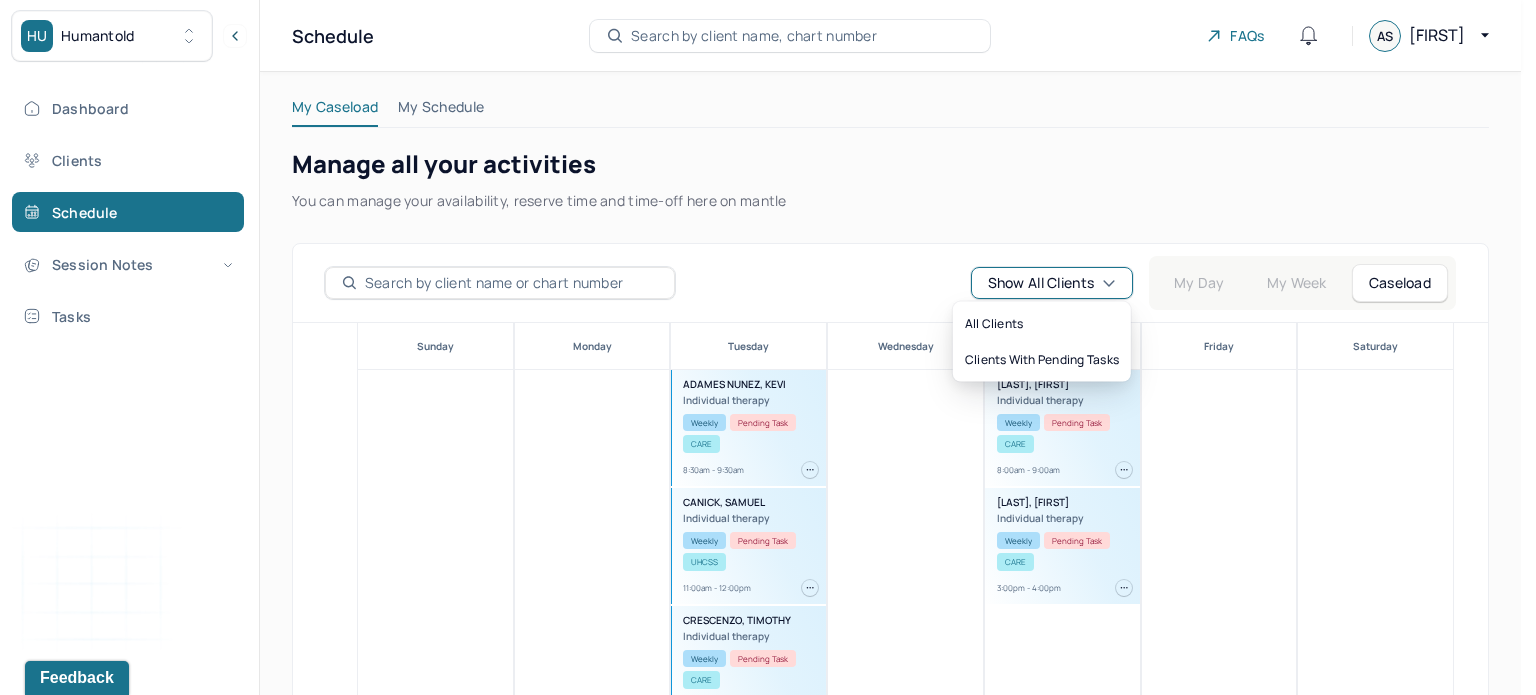 click on "Show All Clients" at bounding box center [1052, 283] 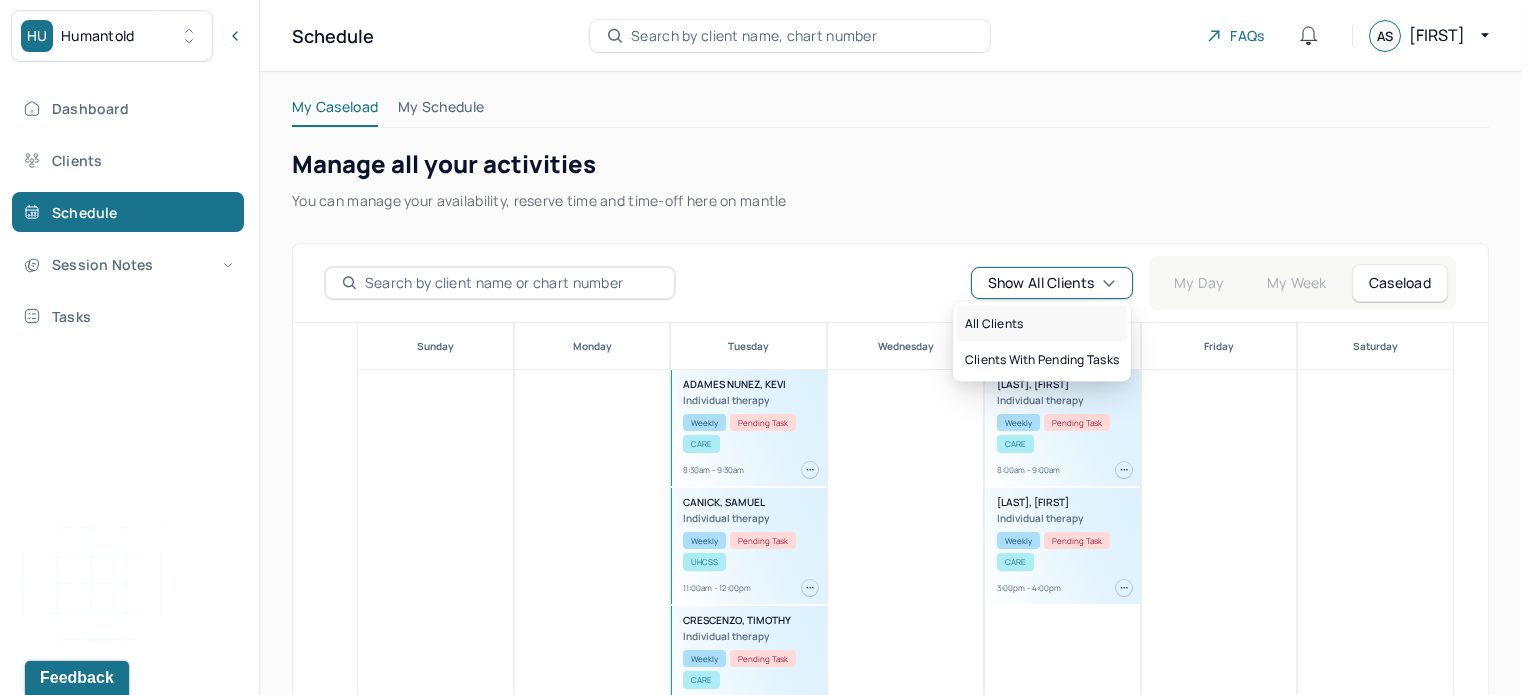 click on "All clients" at bounding box center [1042, 324] 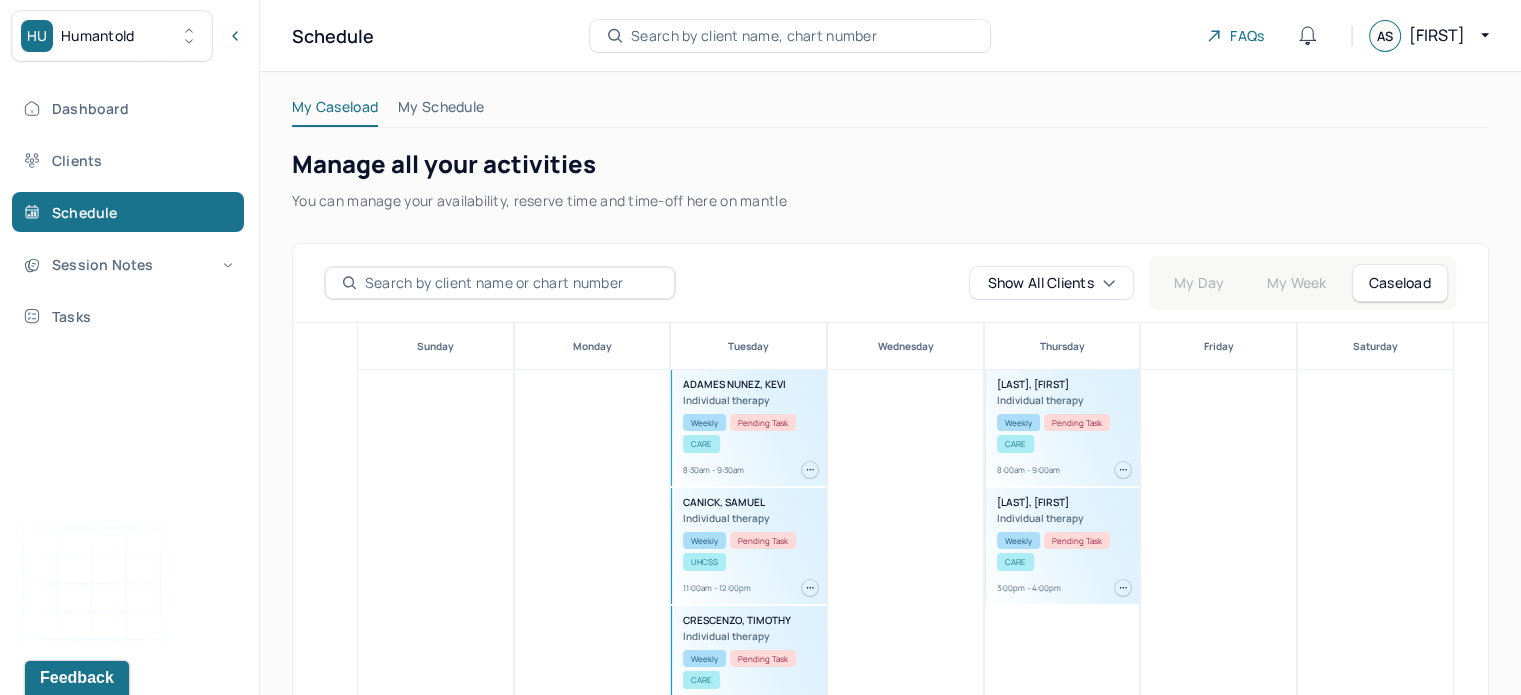 click at bounding box center (500, 283) 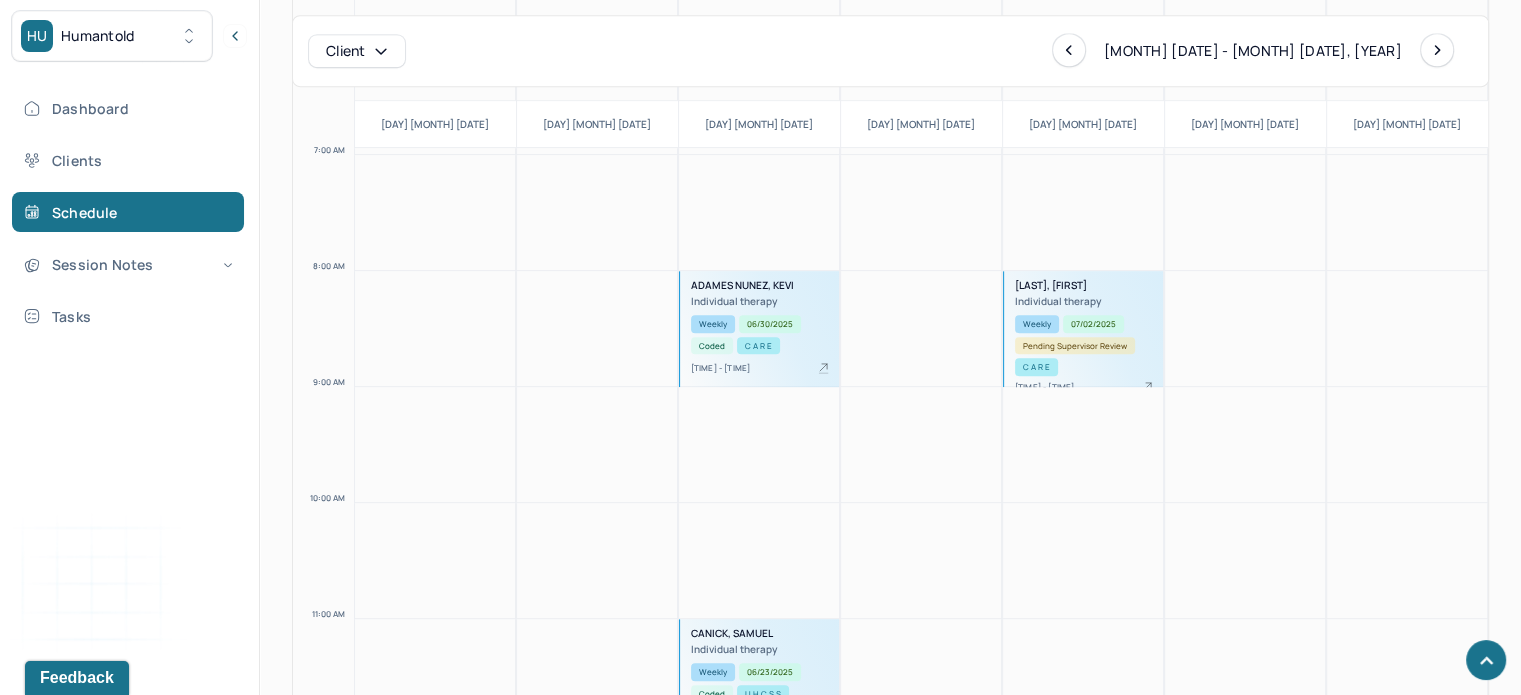 scroll, scrollTop: 951, scrollLeft: 0, axis: vertical 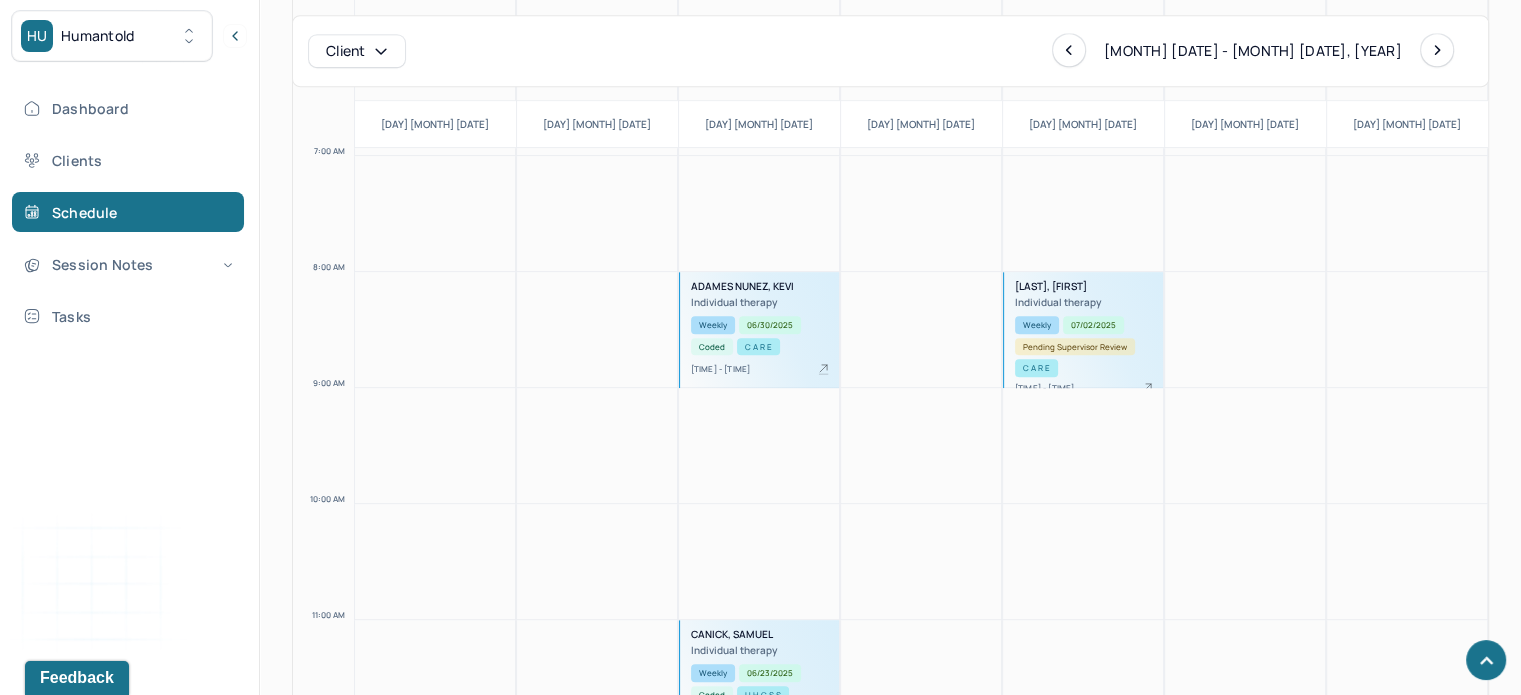 click 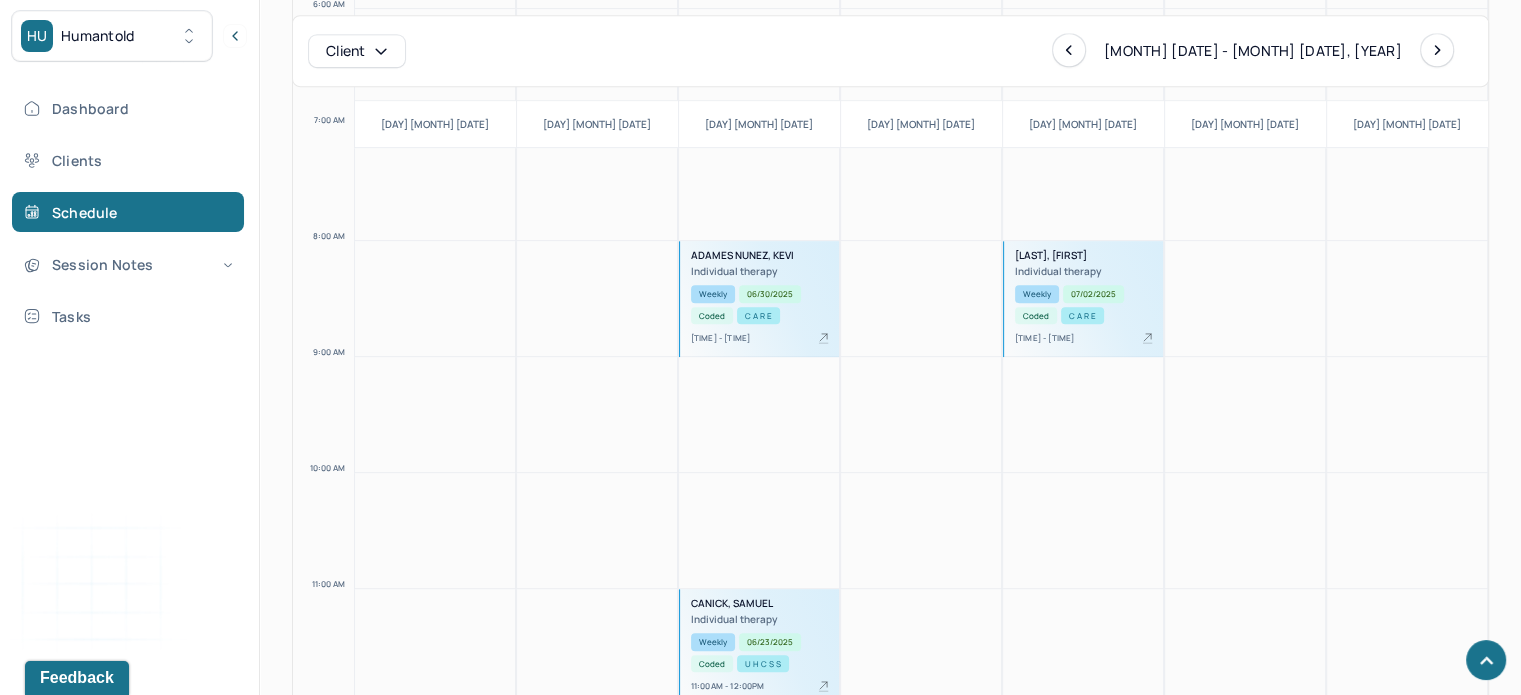 scroll, scrollTop: 983, scrollLeft: 0, axis: vertical 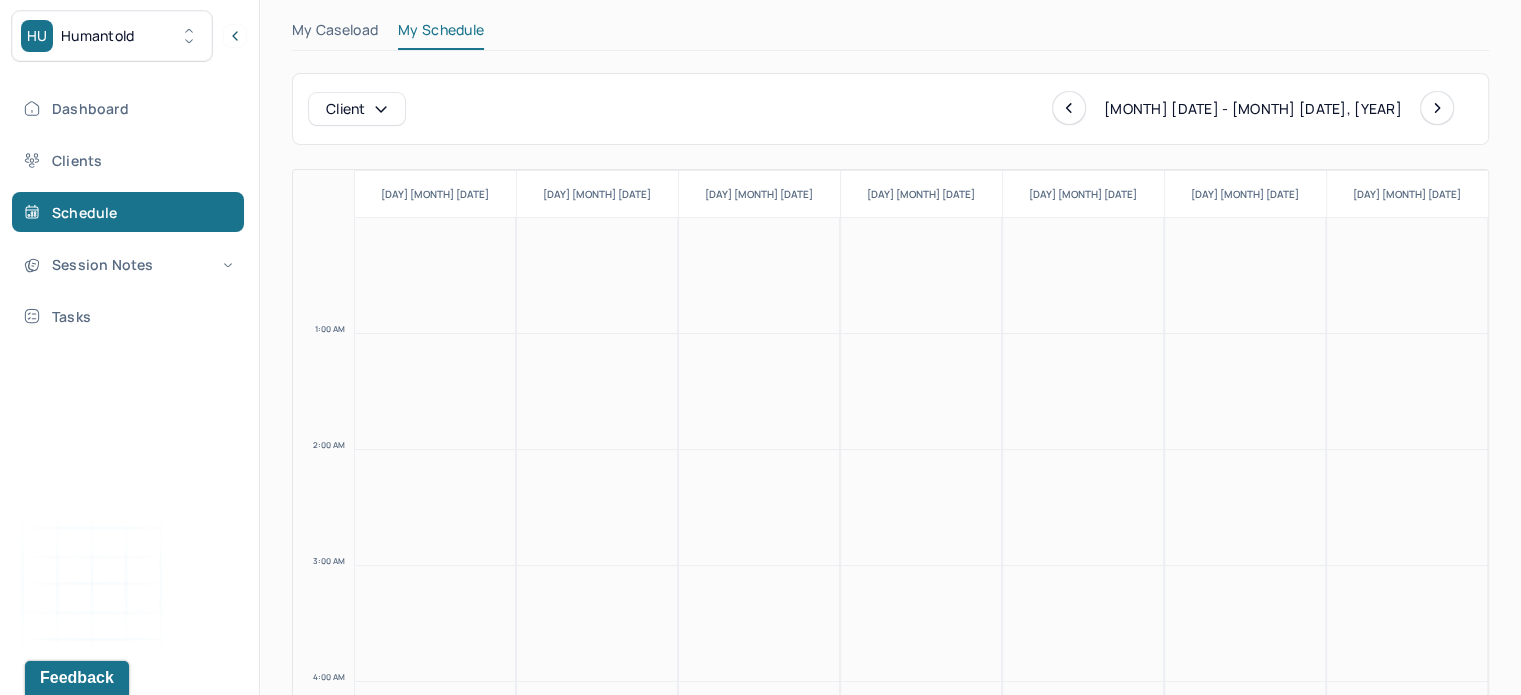 click 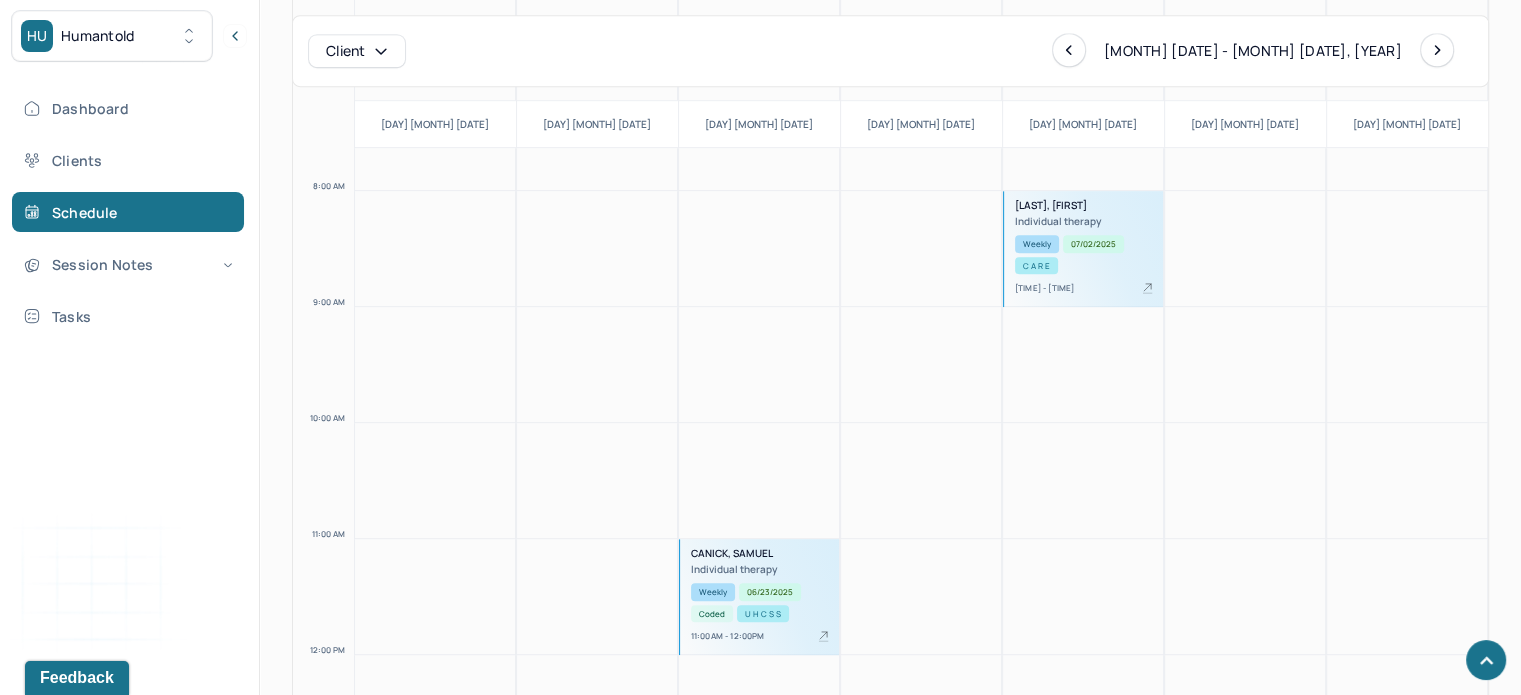 scroll, scrollTop: 1032, scrollLeft: 0, axis: vertical 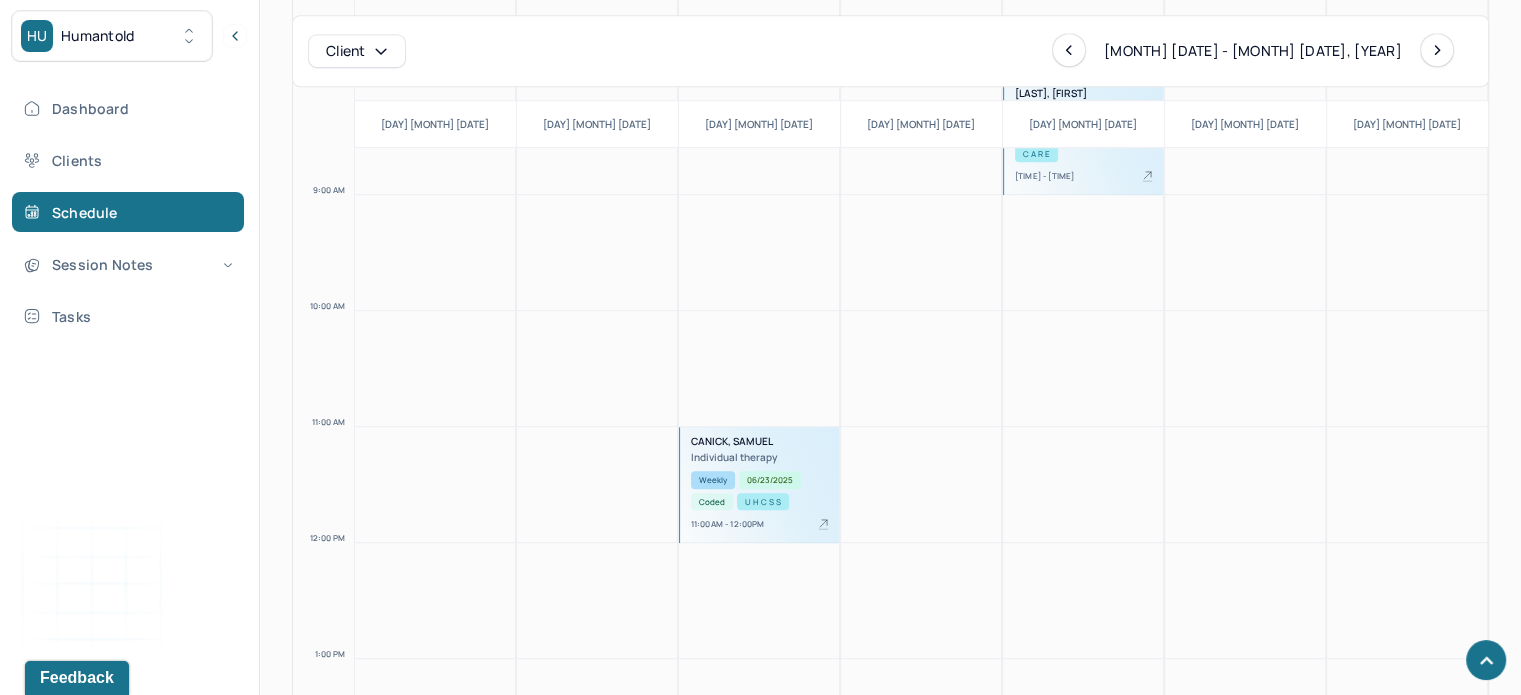 click 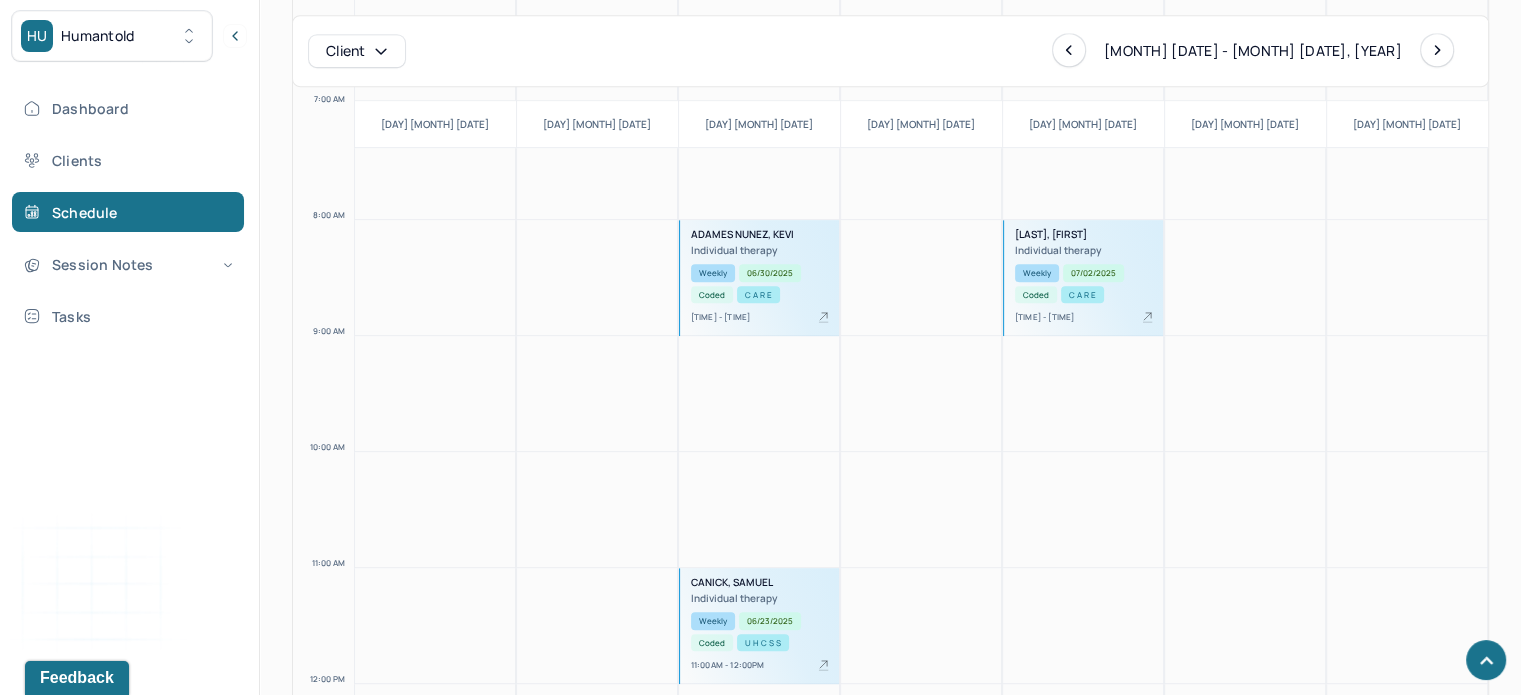 scroll, scrollTop: 1004, scrollLeft: 0, axis: vertical 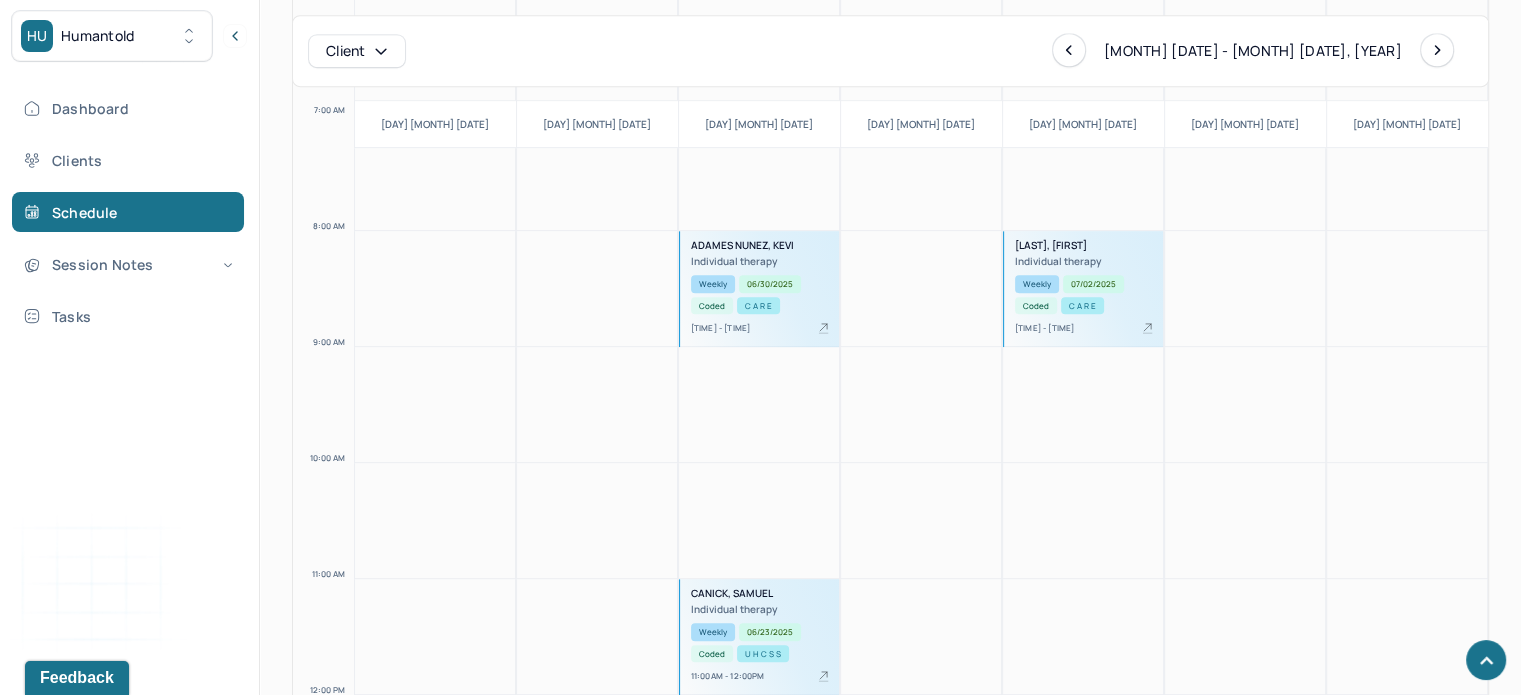 click 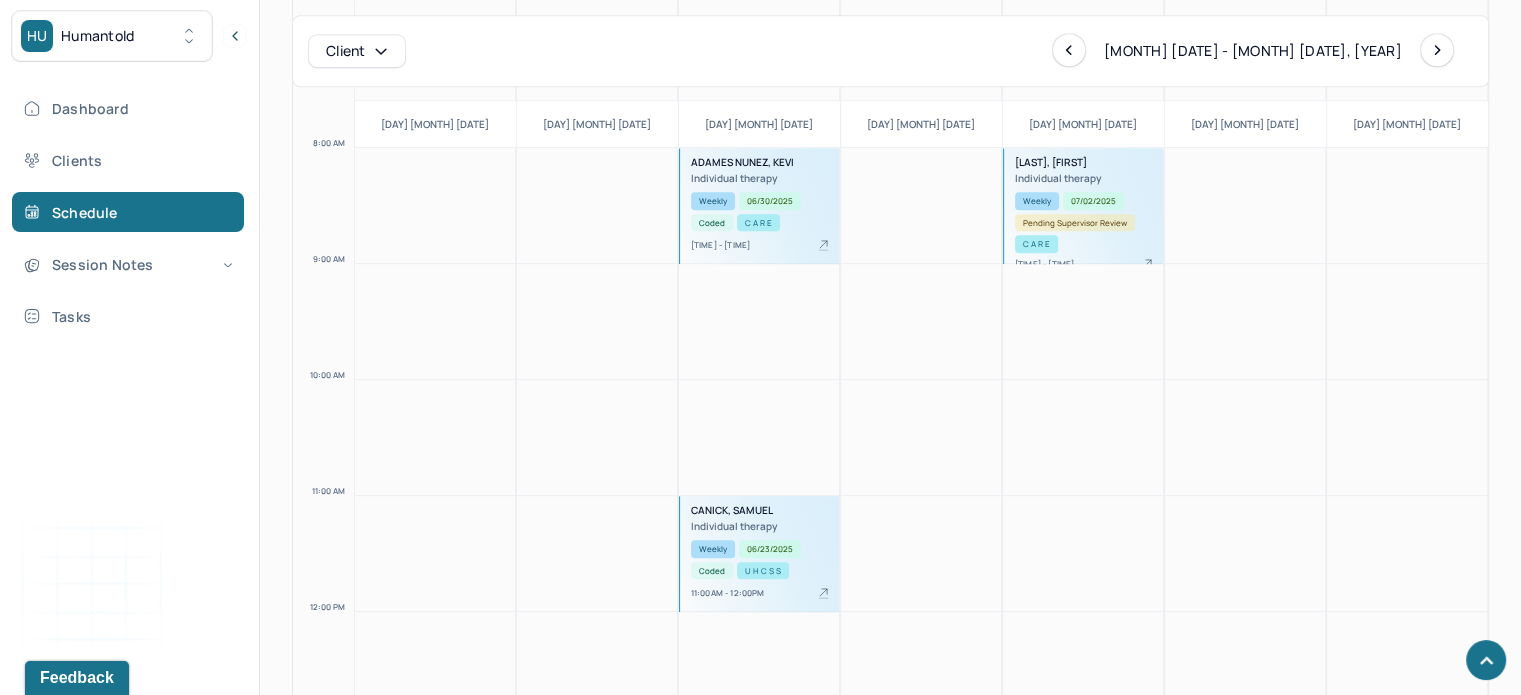 drag, startPoint x: 1436, startPoint y: 53, endPoint x: 1207, endPoint y: 399, distance: 414.91806 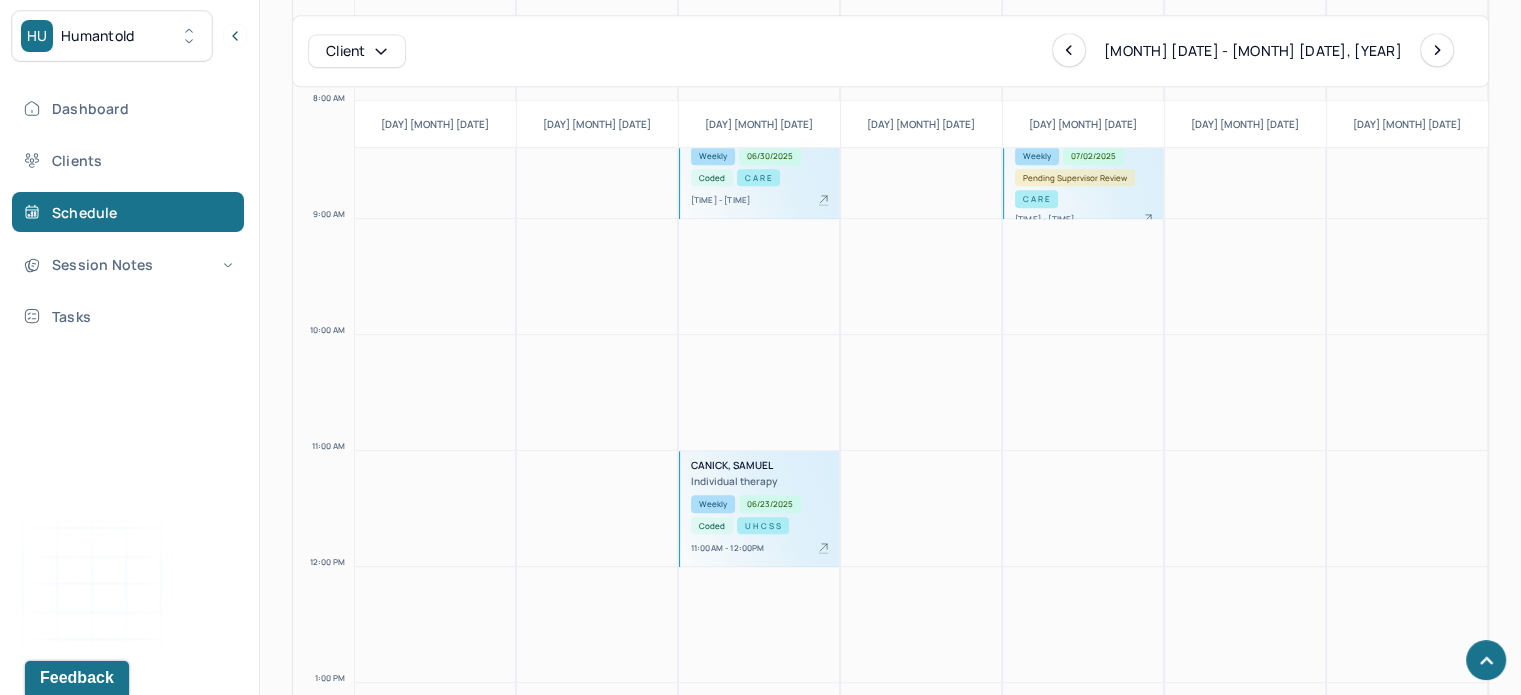 scroll, scrollTop: 953, scrollLeft: 0, axis: vertical 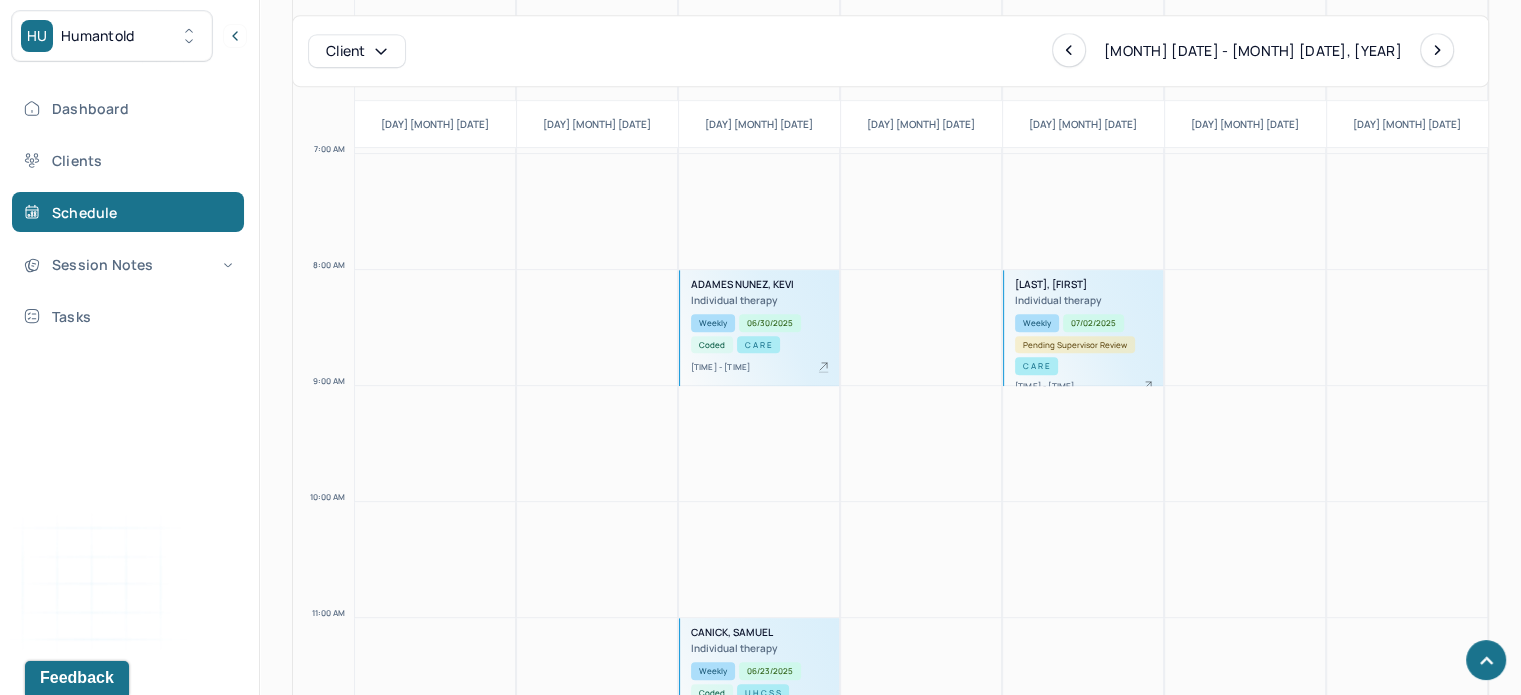 click 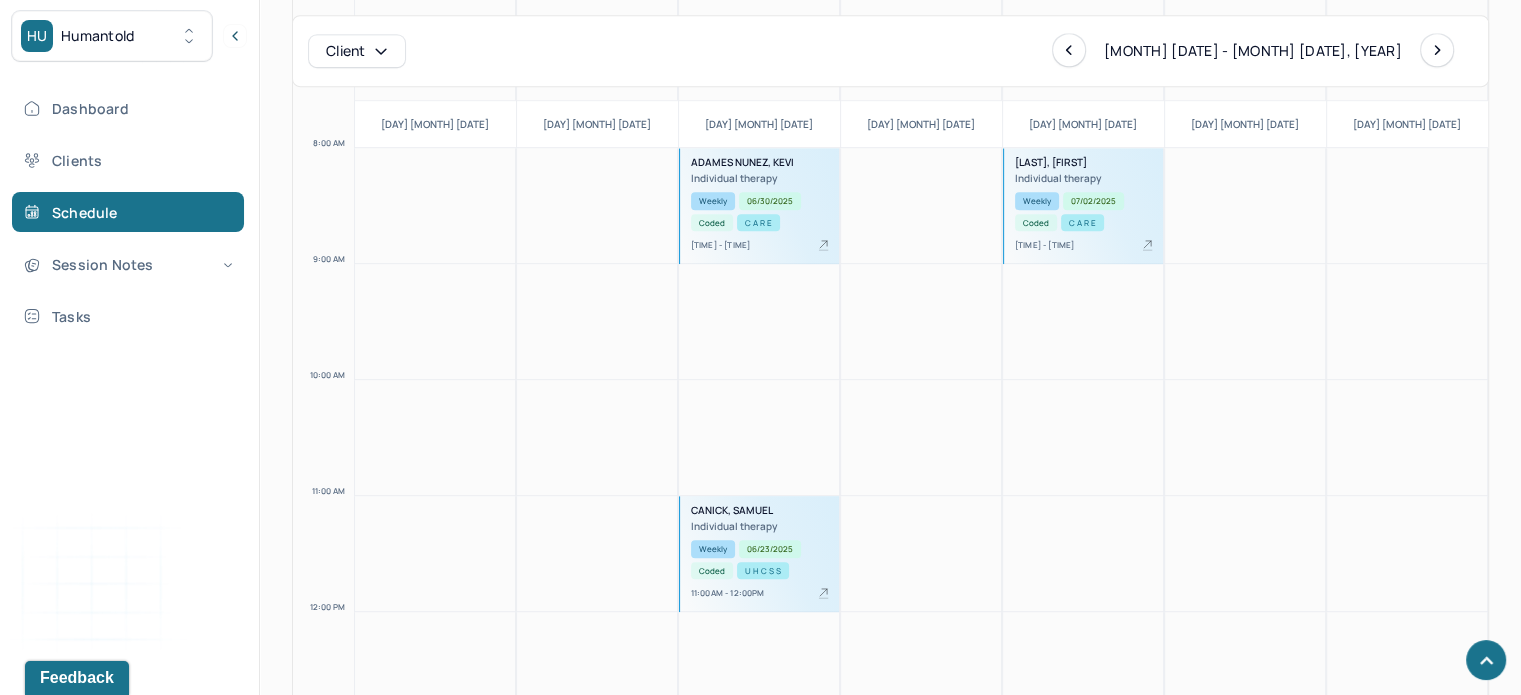 click 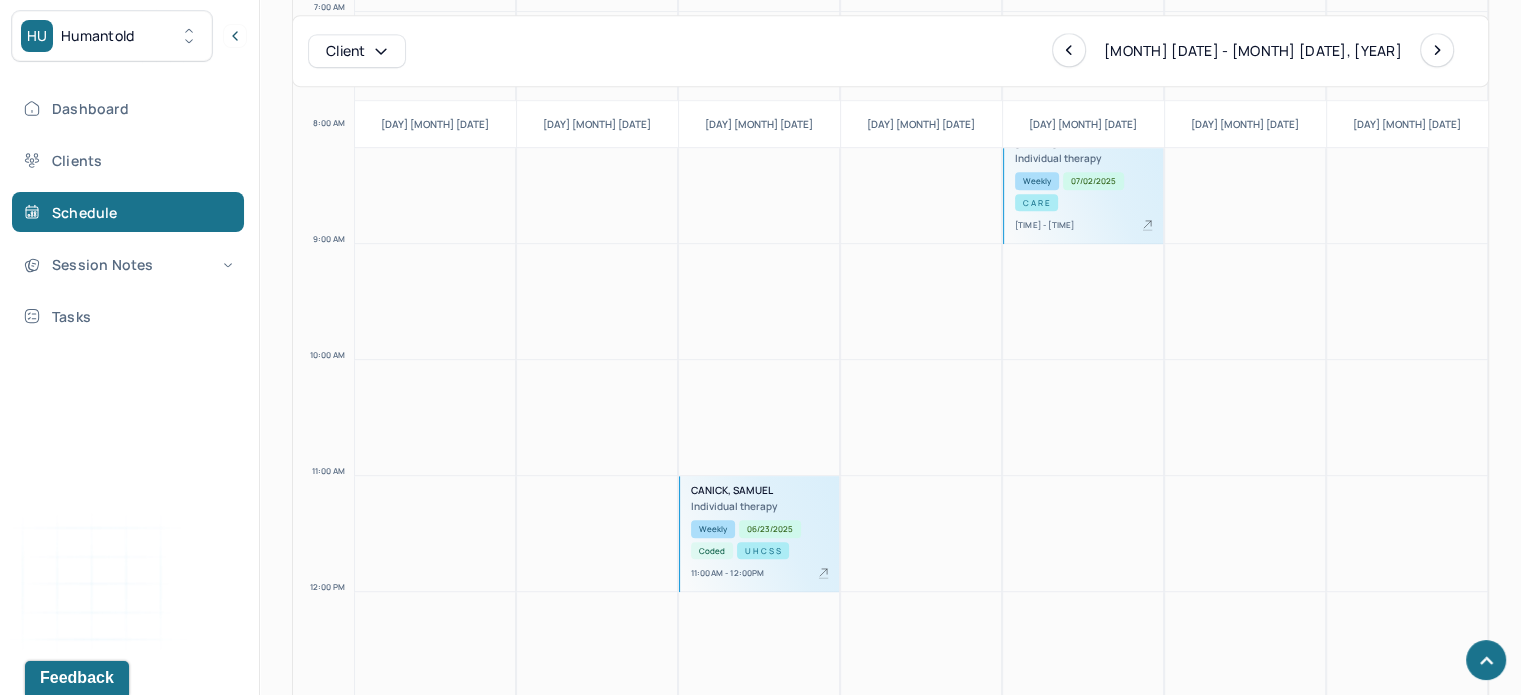 scroll, scrollTop: 1083, scrollLeft: 0, axis: vertical 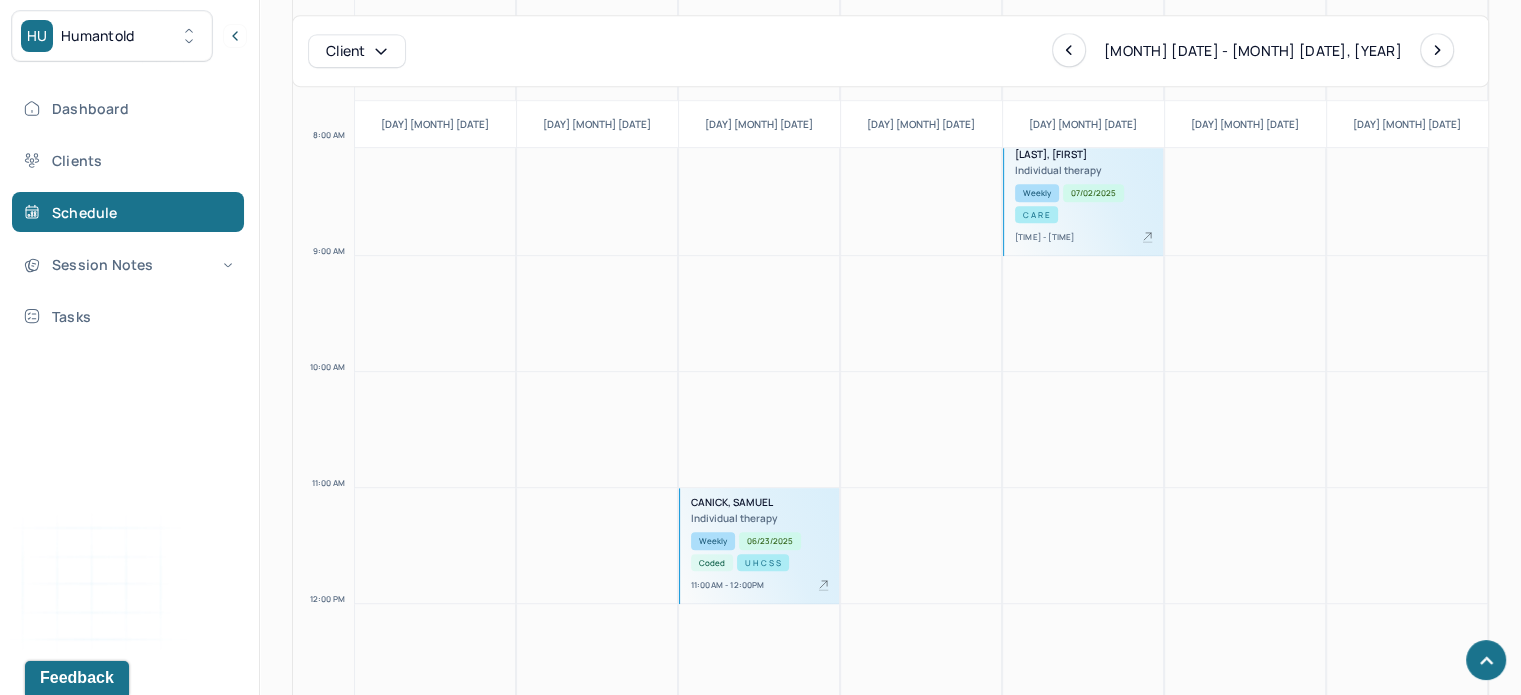 click on "Weekly [DATE] C A R E" at bounding box center [1085, 203] 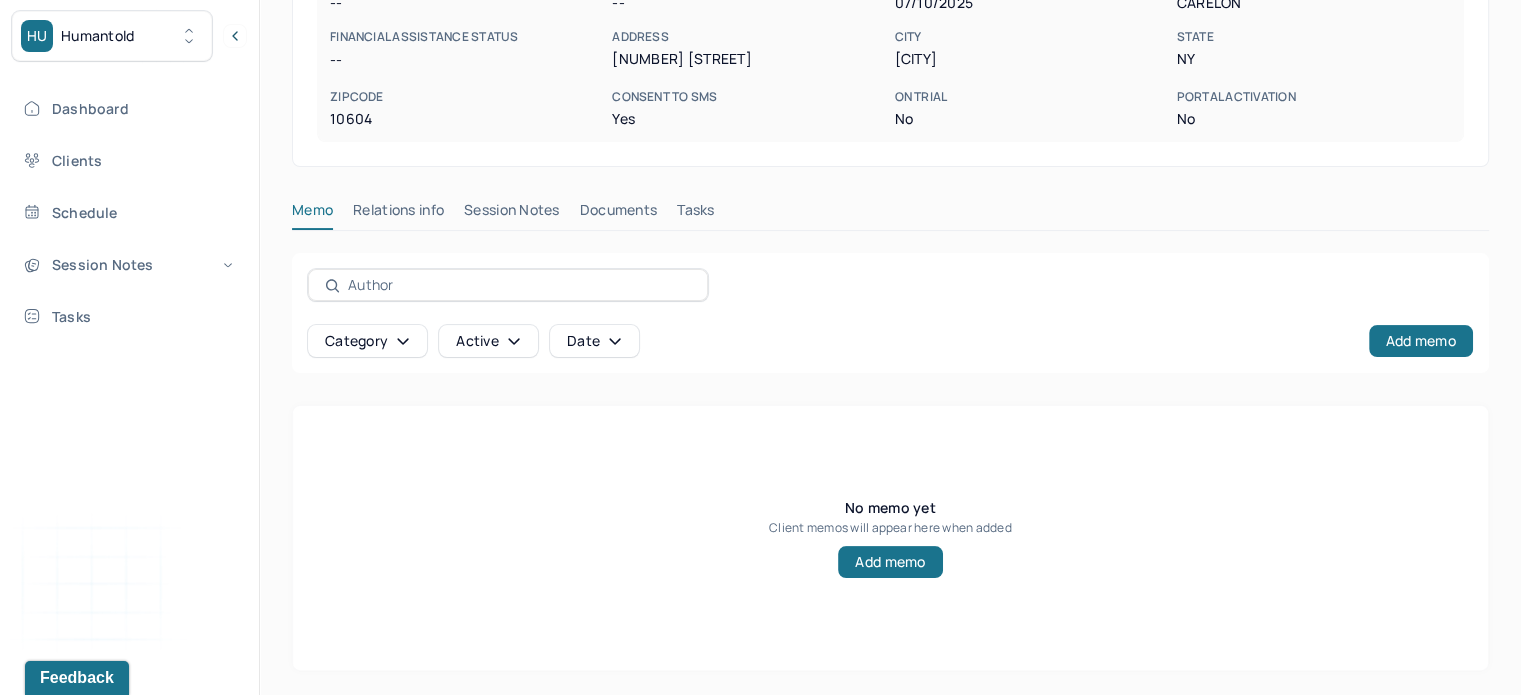 scroll, scrollTop: 360, scrollLeft: 0, axis: vertical 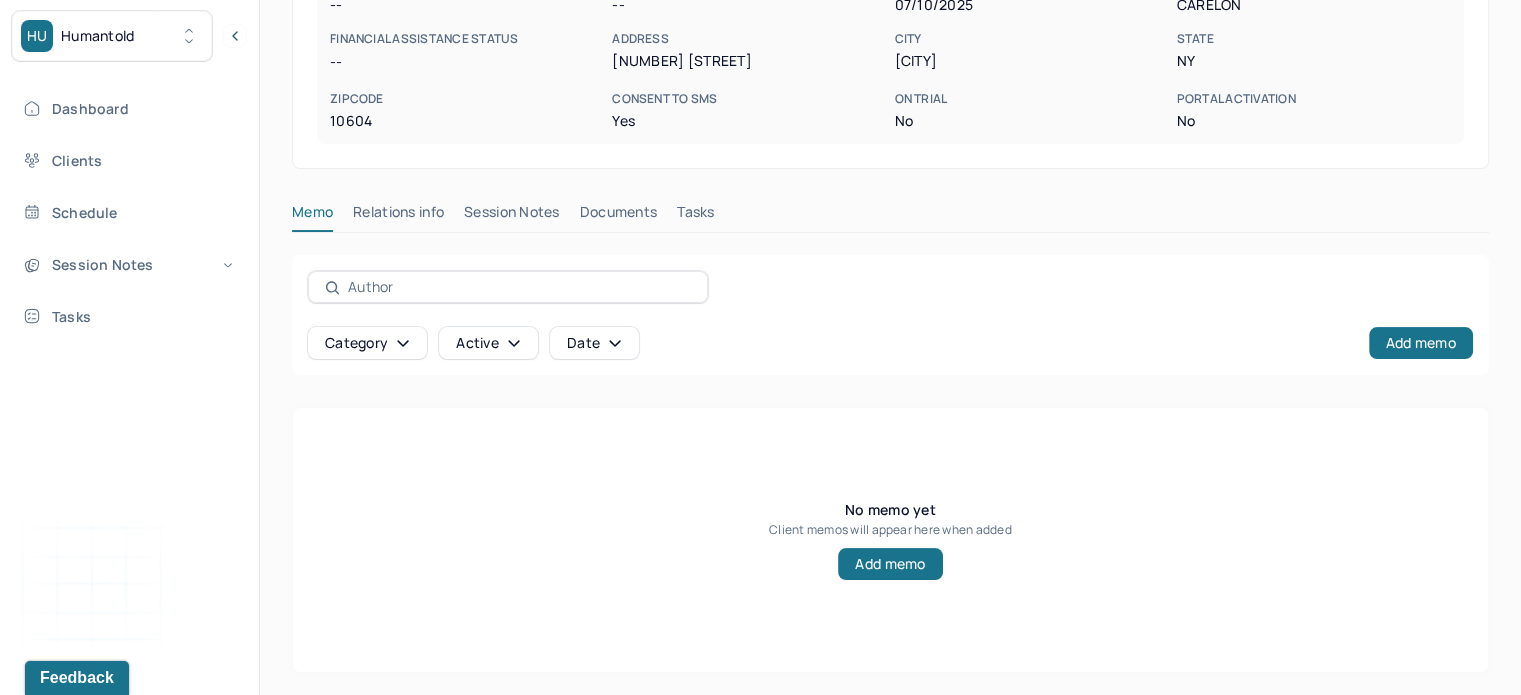click on "Session Notes" at bounding box center (512, 216) 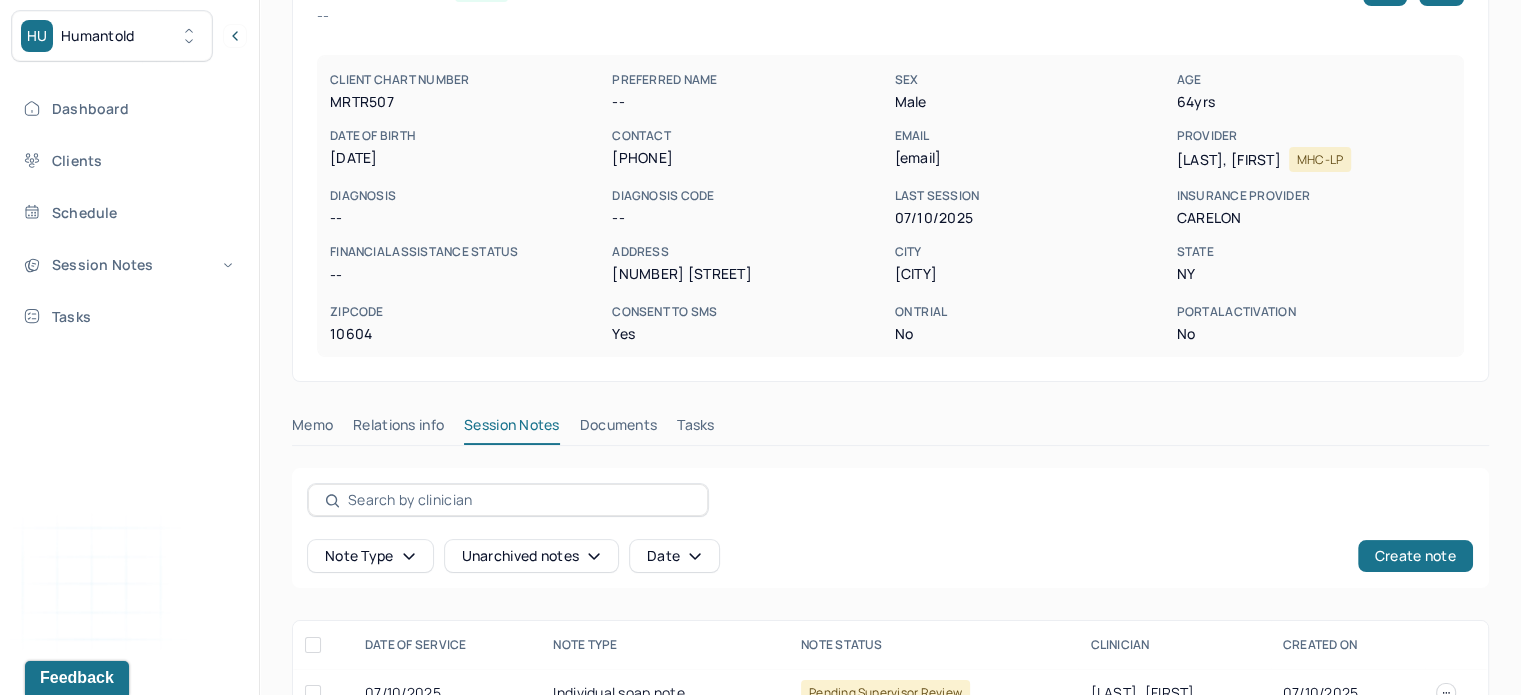 scroll, scrollTop: 90, scrollLeft: 0, axis: vertical 